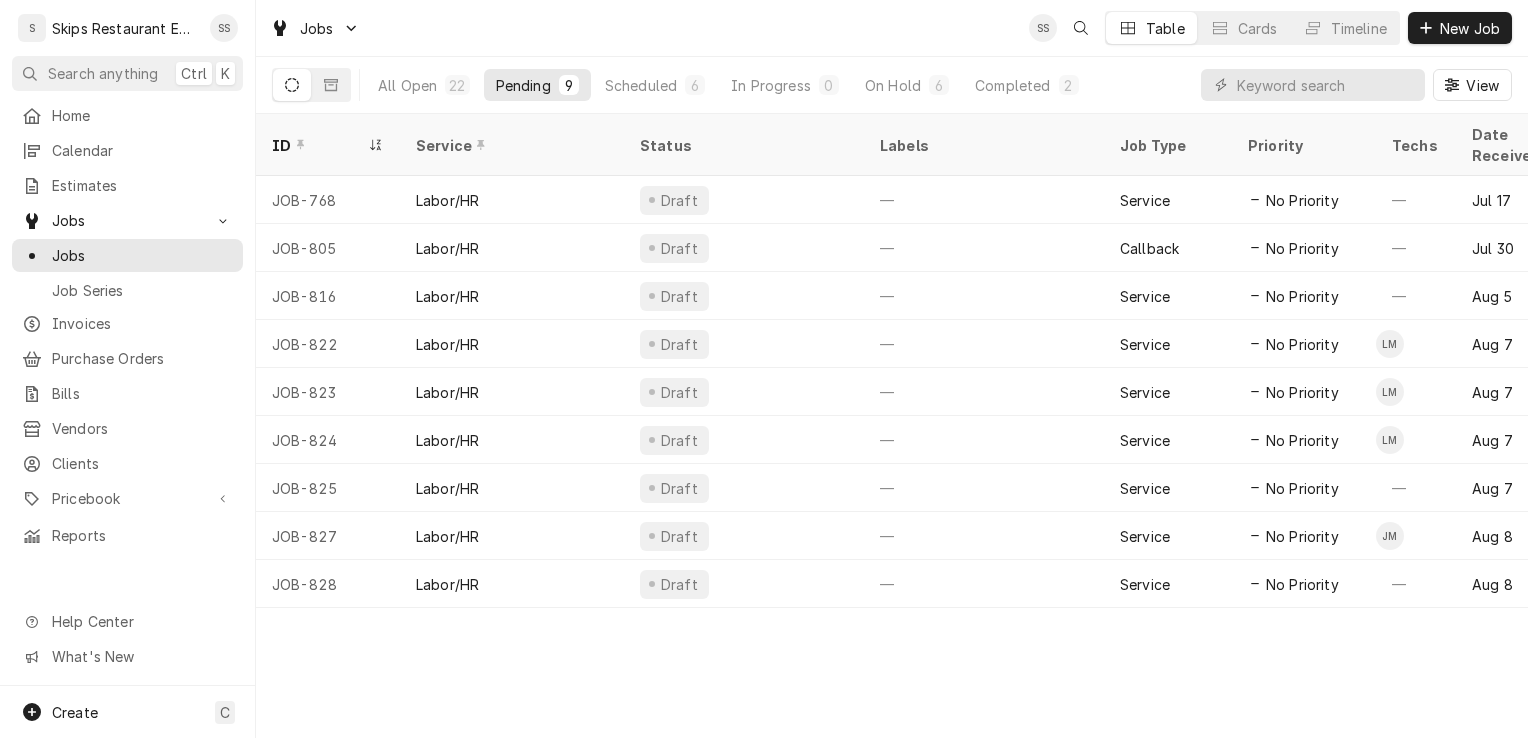 scroll, scrollTop: 0, scrollLeft: 0, axis: both 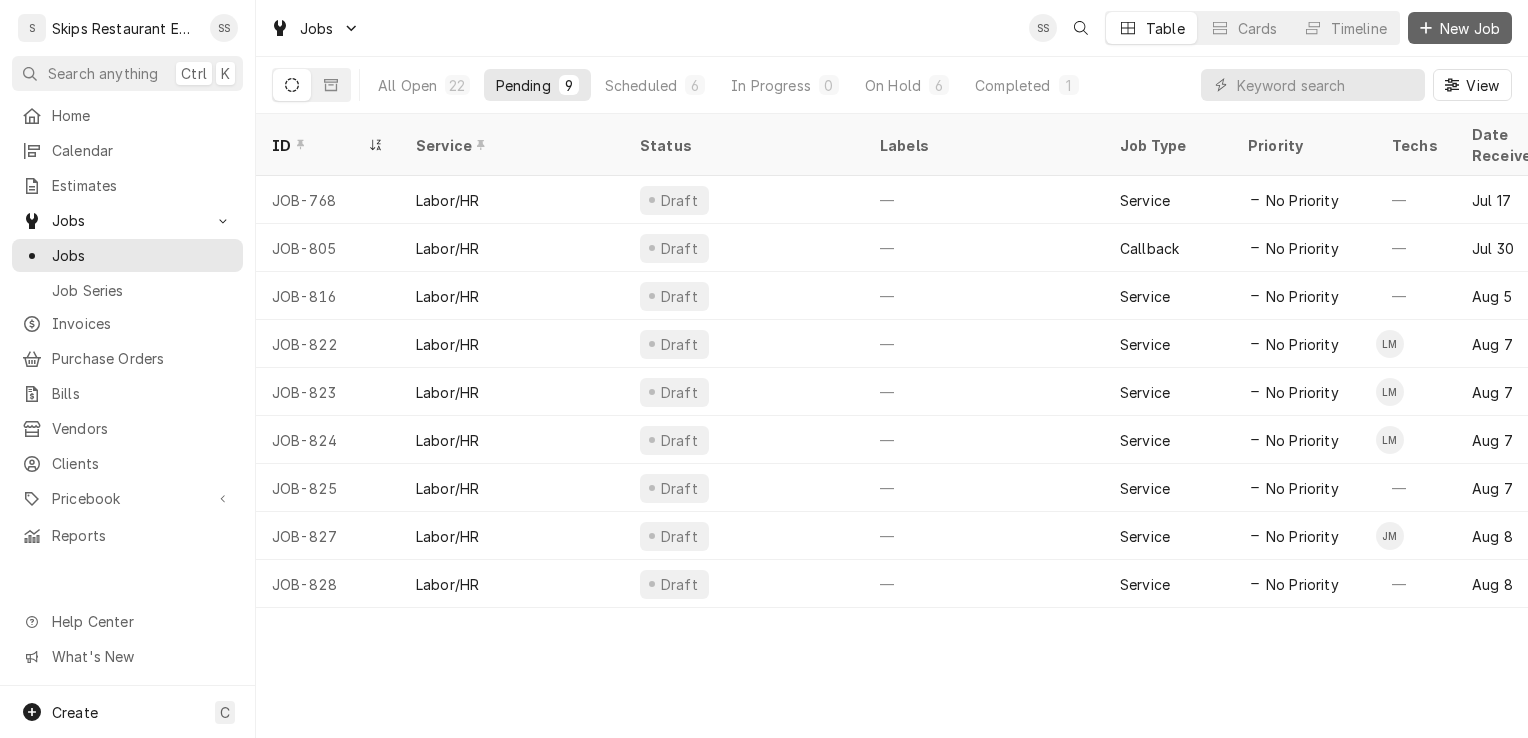 click on "New Job" at bounding box center [1470, 28] 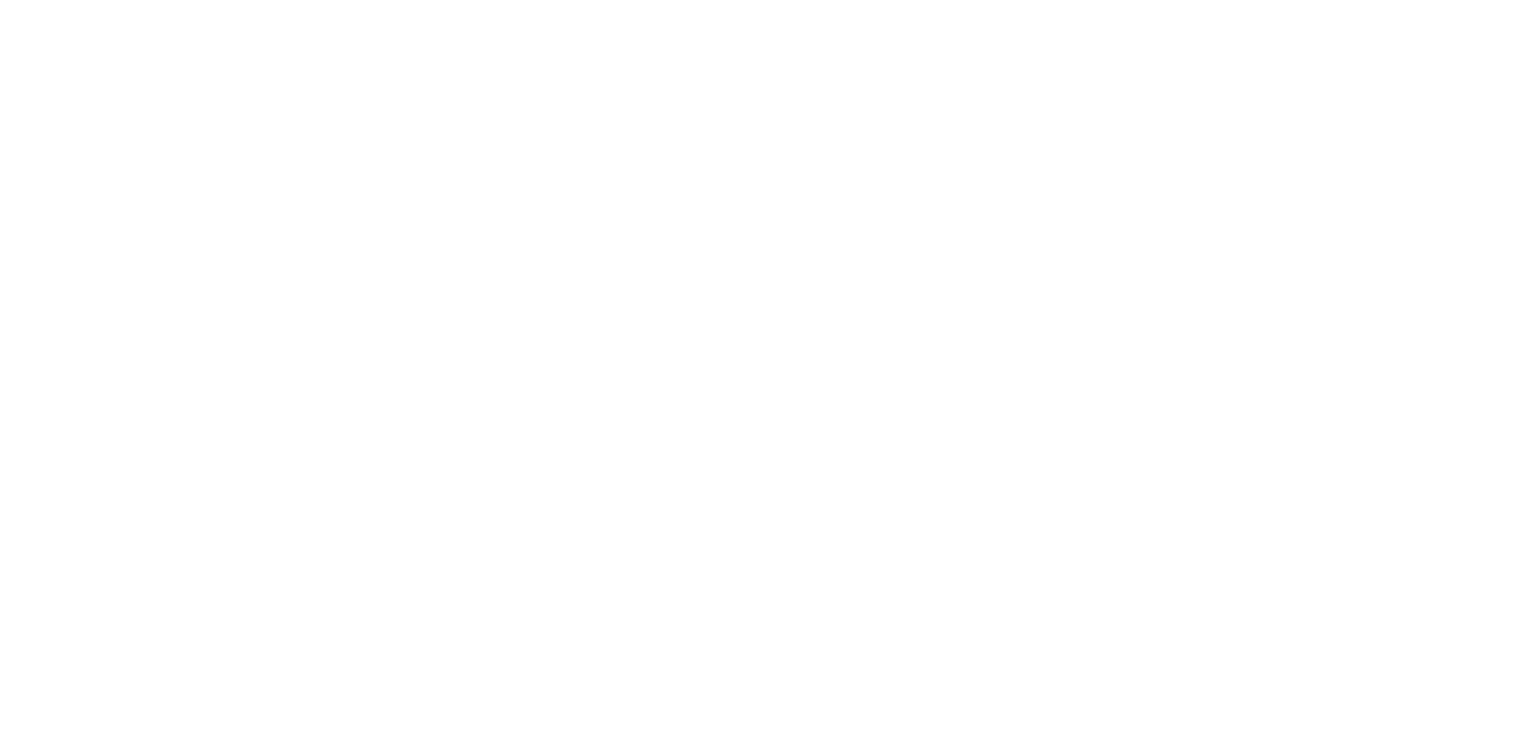 scroll, scrollTop: 0, scrollLeft: 0, axis: both 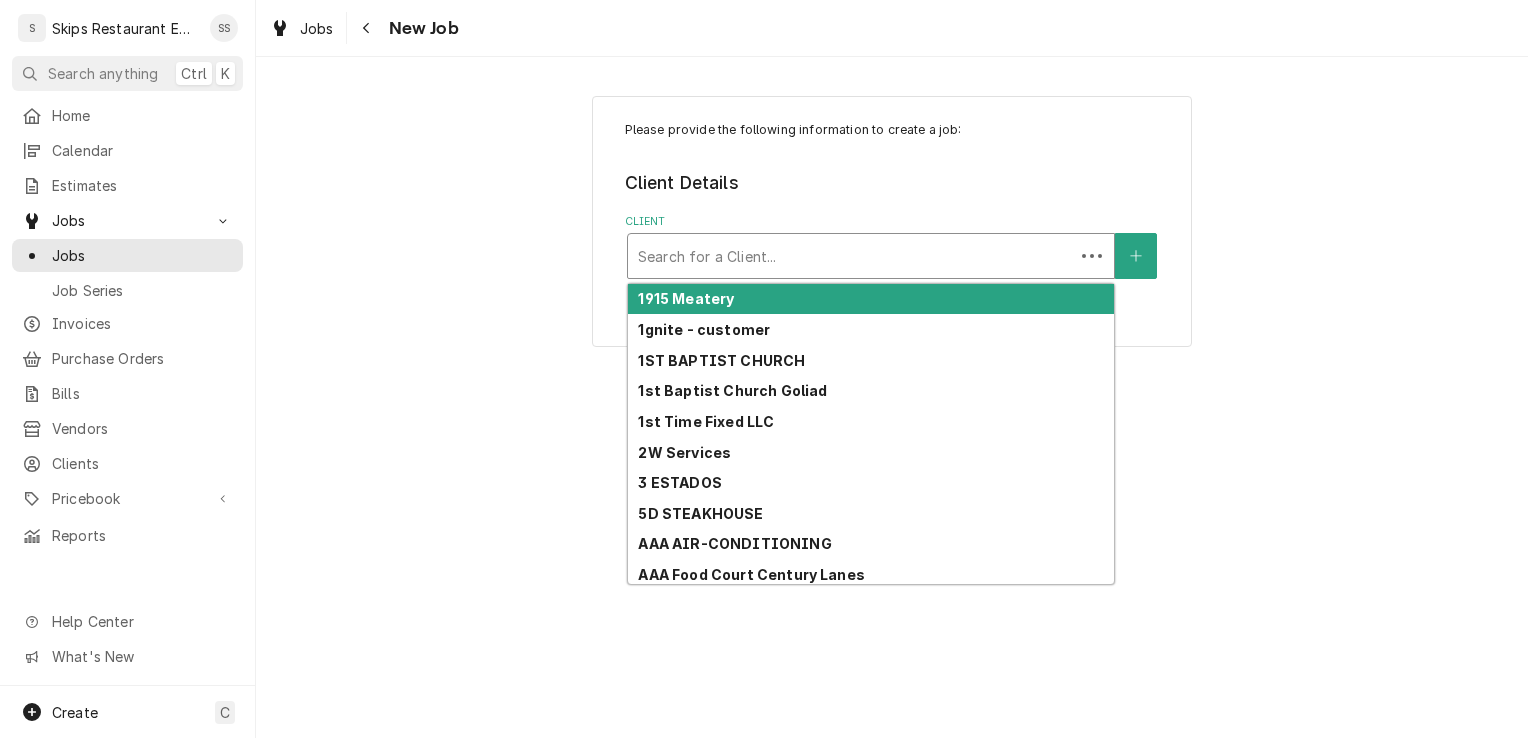 click at bounding box center (851, 256) 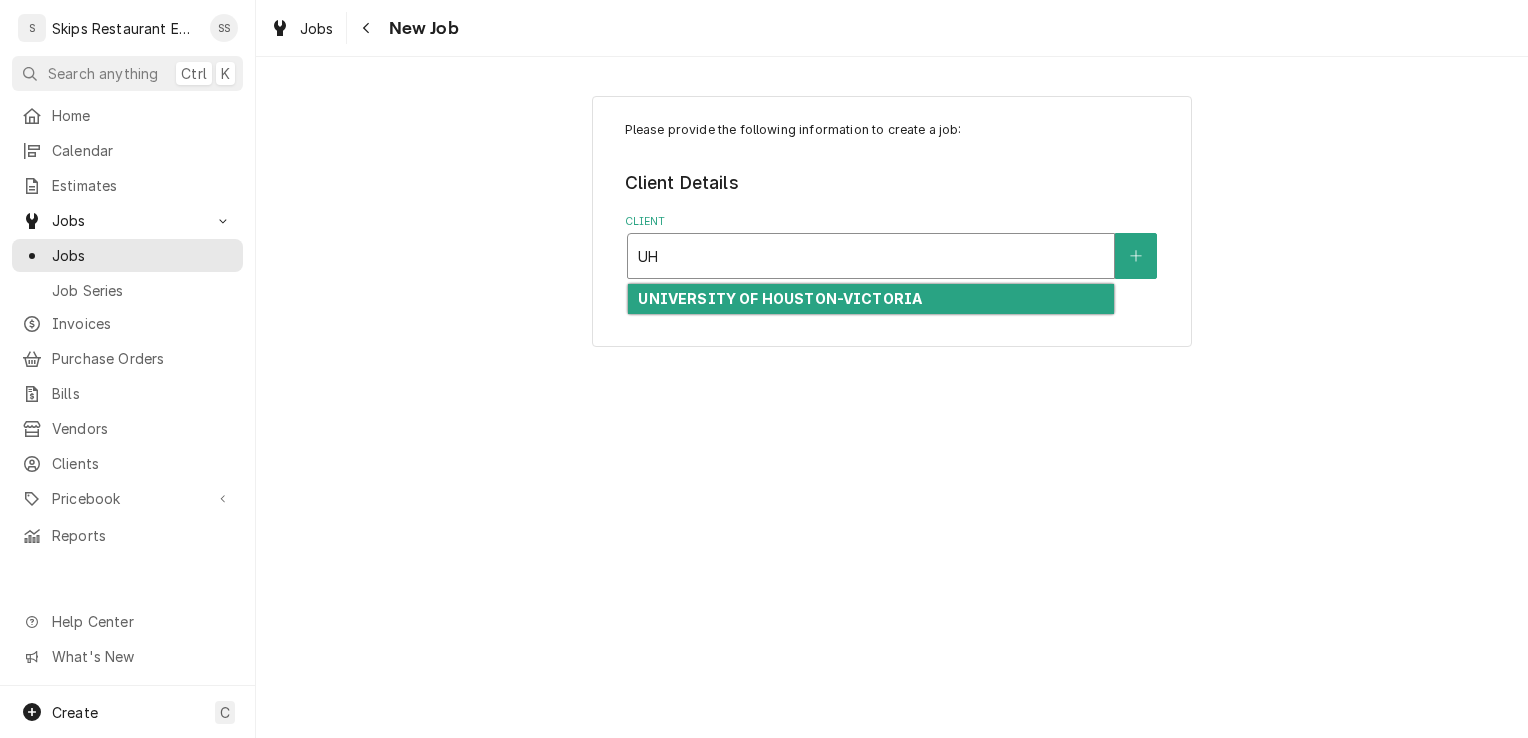 type on "UHV" 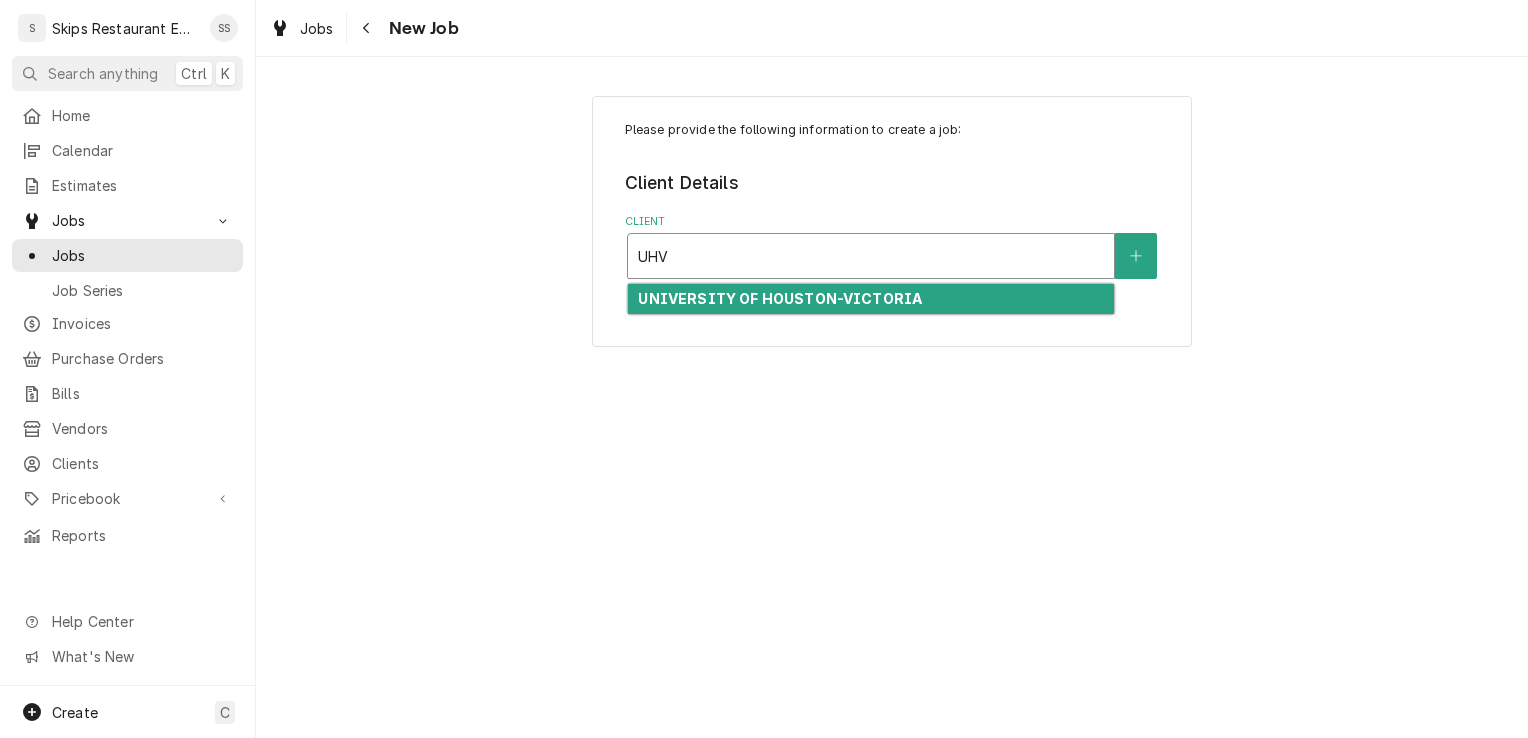 click on "UNIVERSITY OF HOUSTON-VICTORIA" at bounding box center (780, 298) 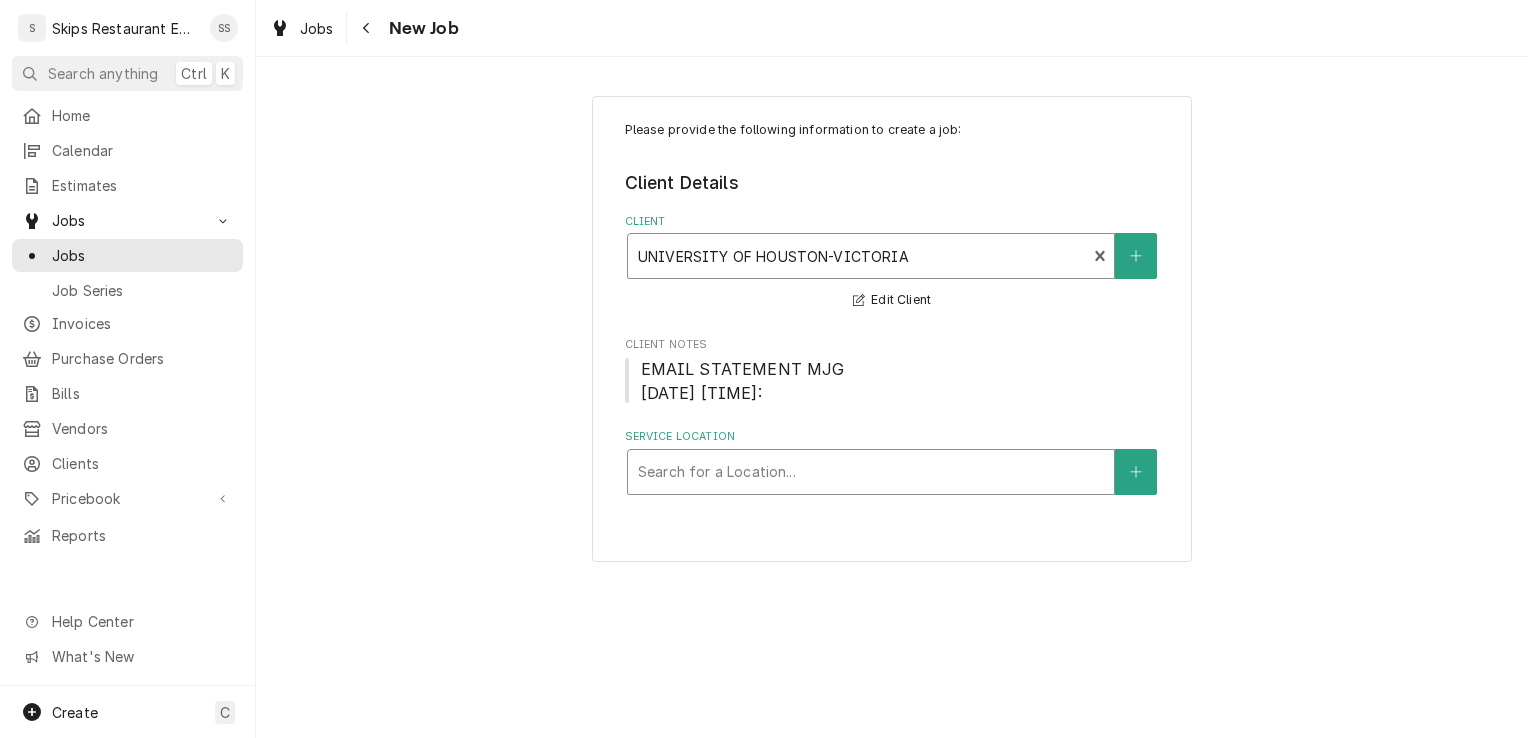 click at bounding box center [871, 472] 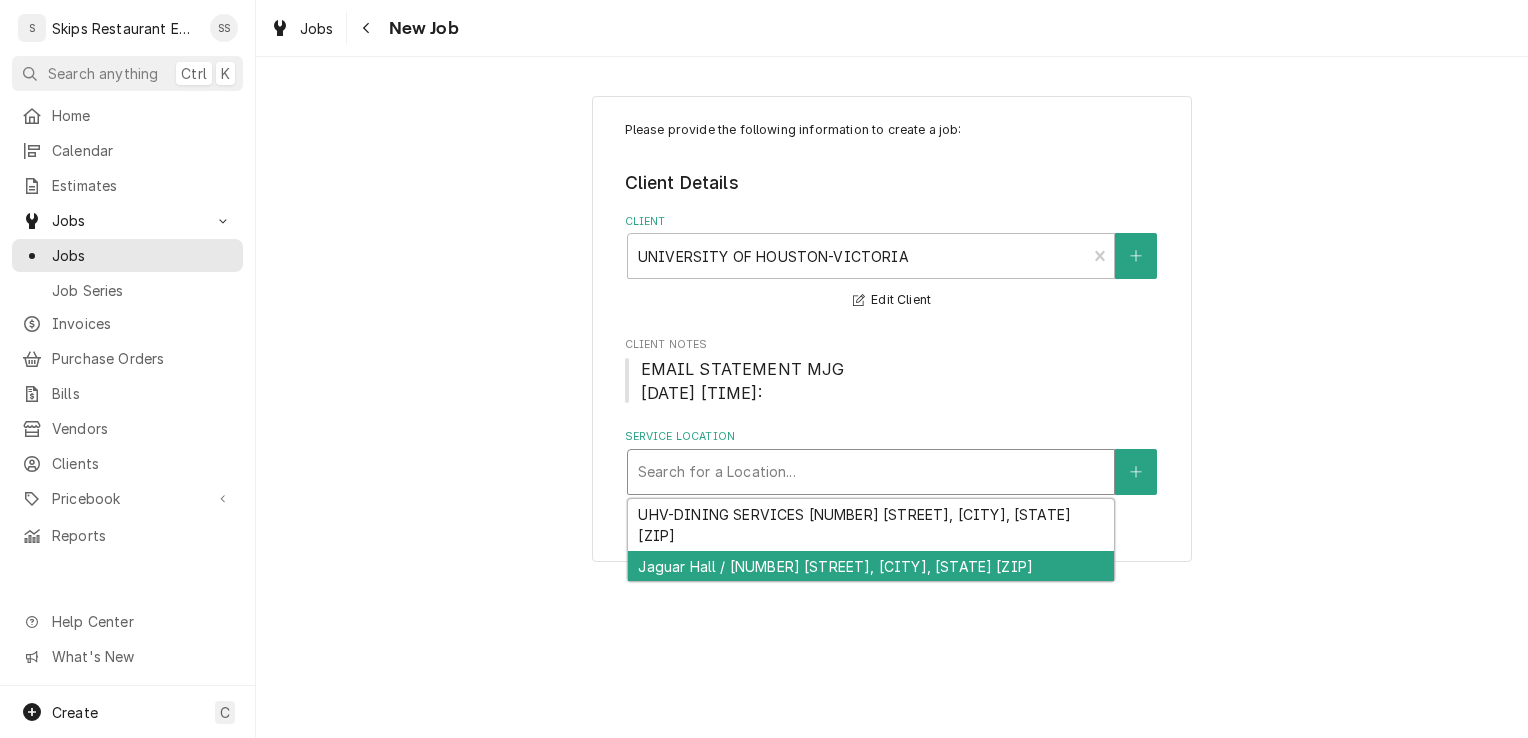 drag, startPoint x: 822, startPoint y: 574, endPoint x: 883, endPoint y: 554, distance: 64.195015 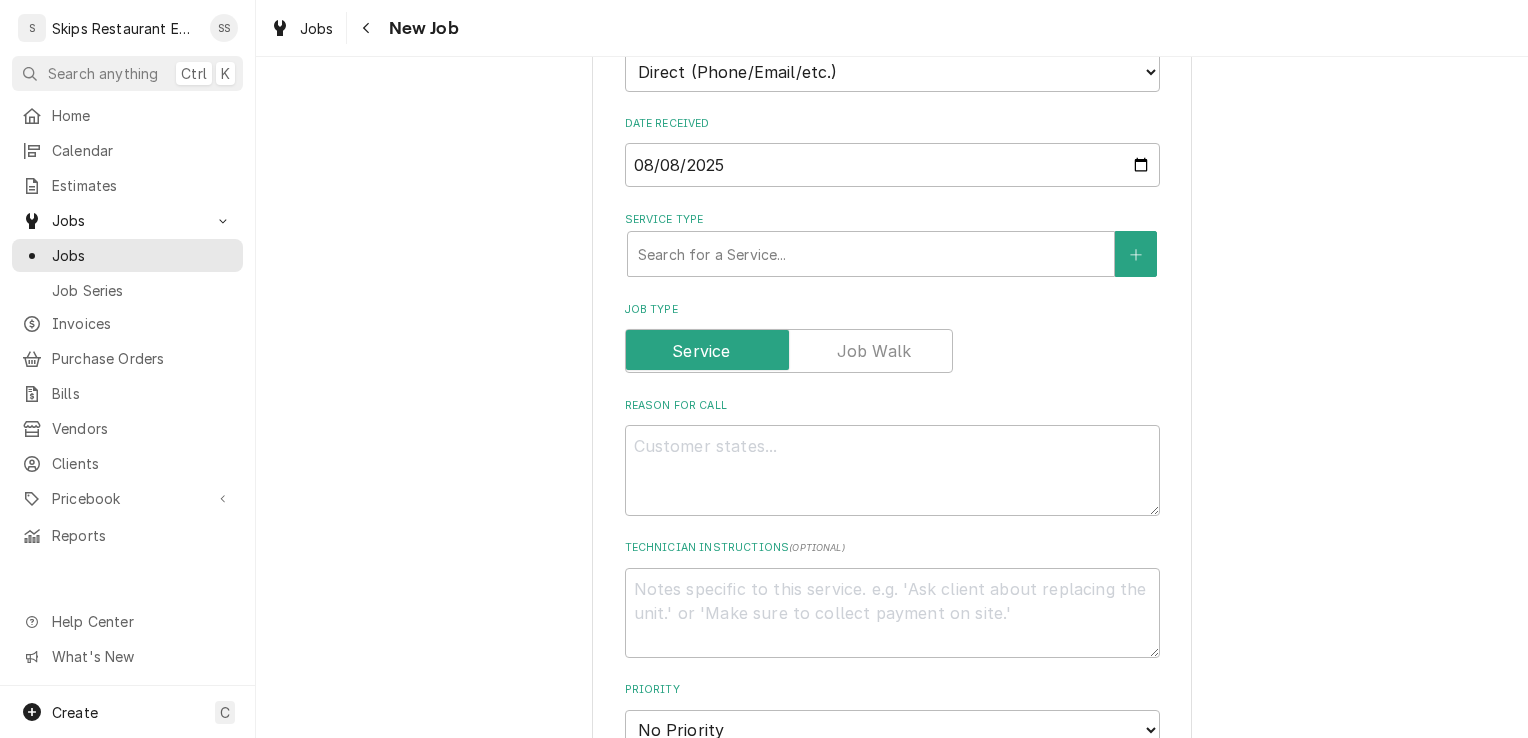 scroll, scrollTop: 582, scrollLeft: 0, axis: vertical 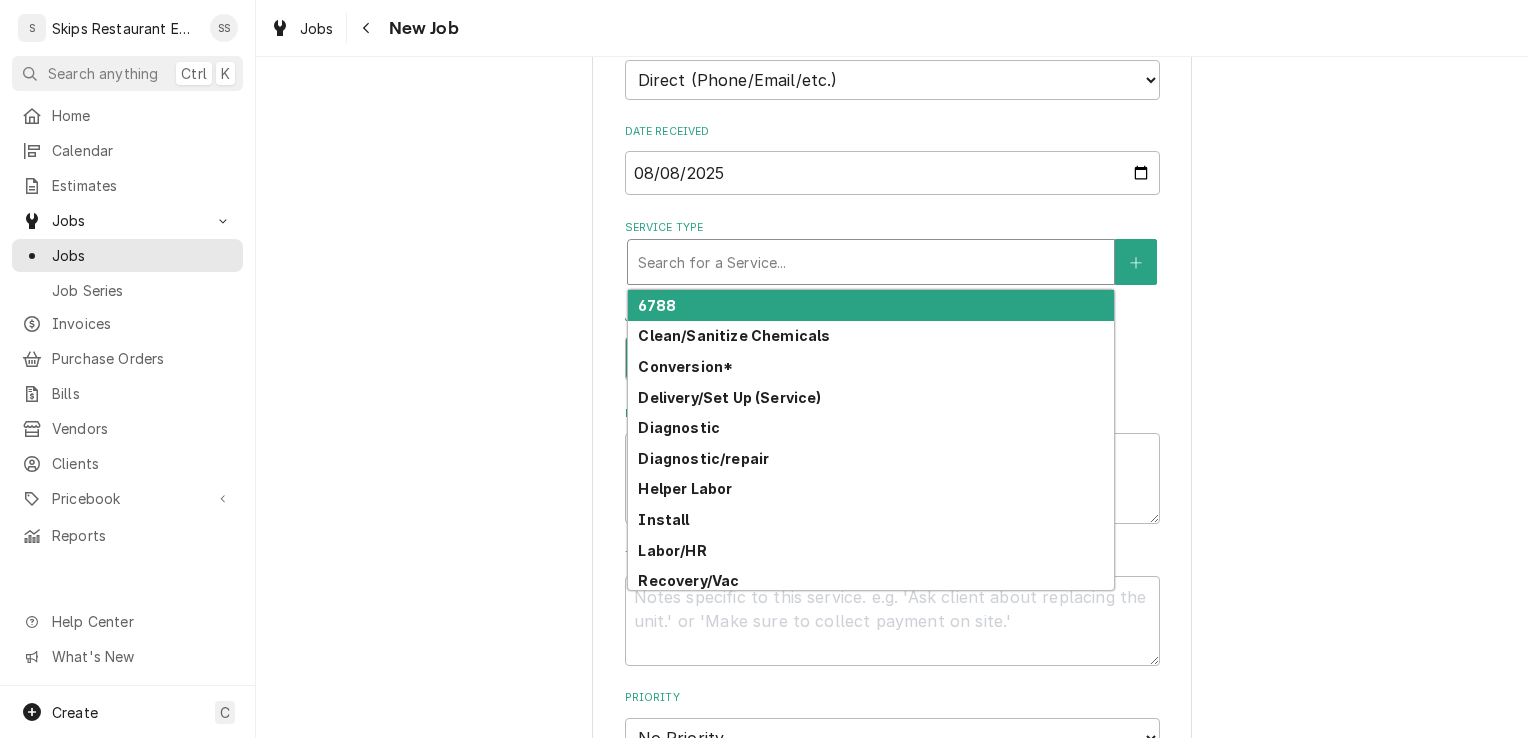 click at bounding box center [871, 262] 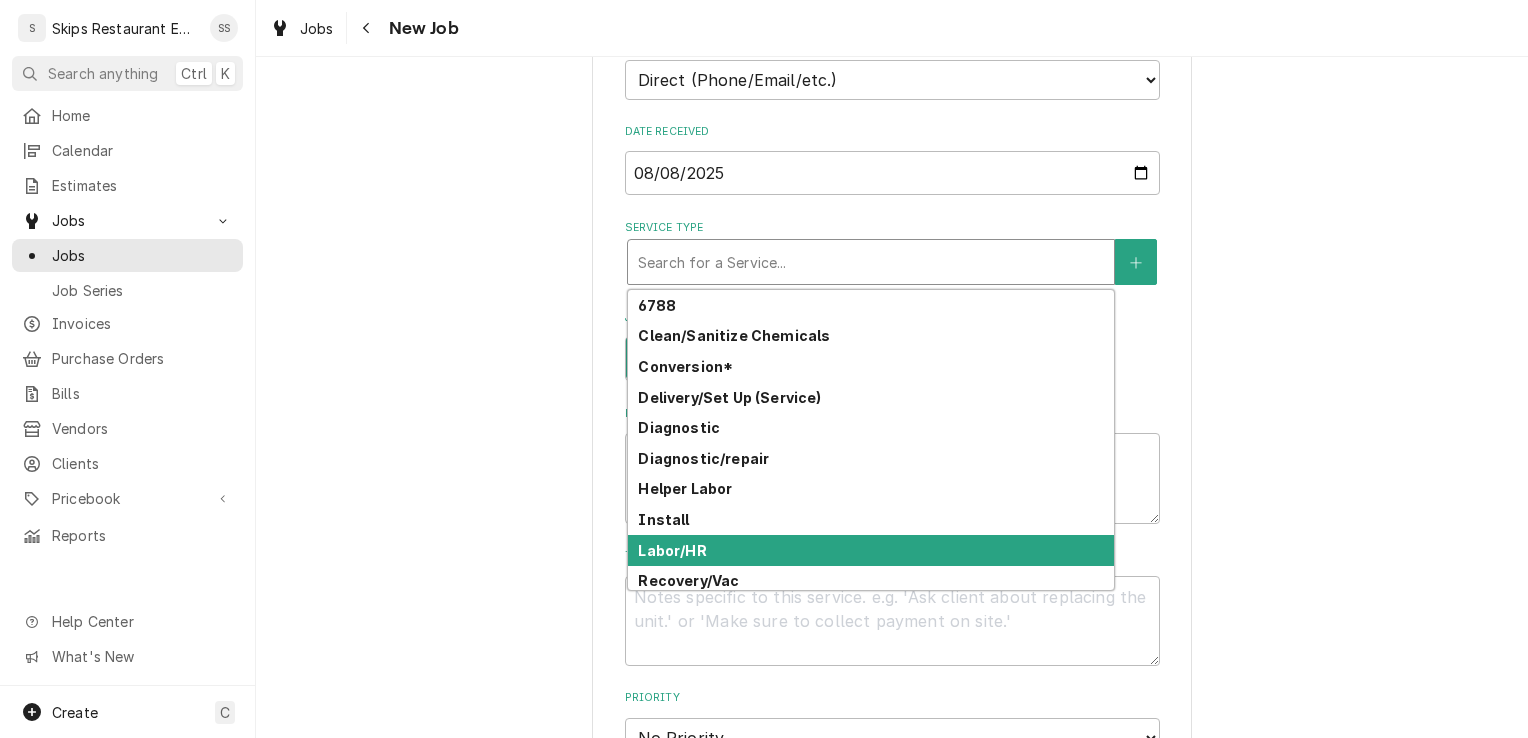 click on "Labor/HR" at bounding box center (672, 550) 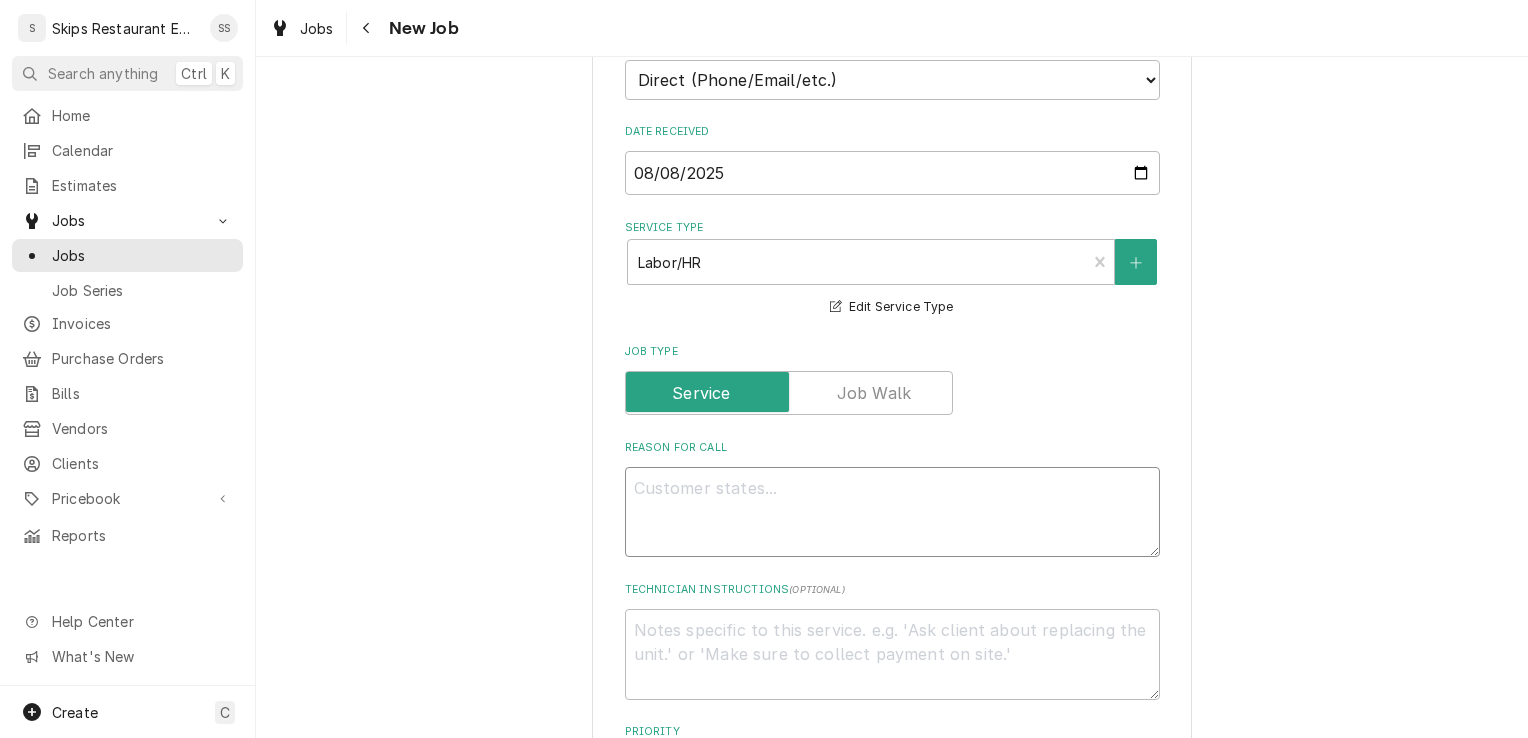 click on "Reason For Call" at bounding box center (892, 512) 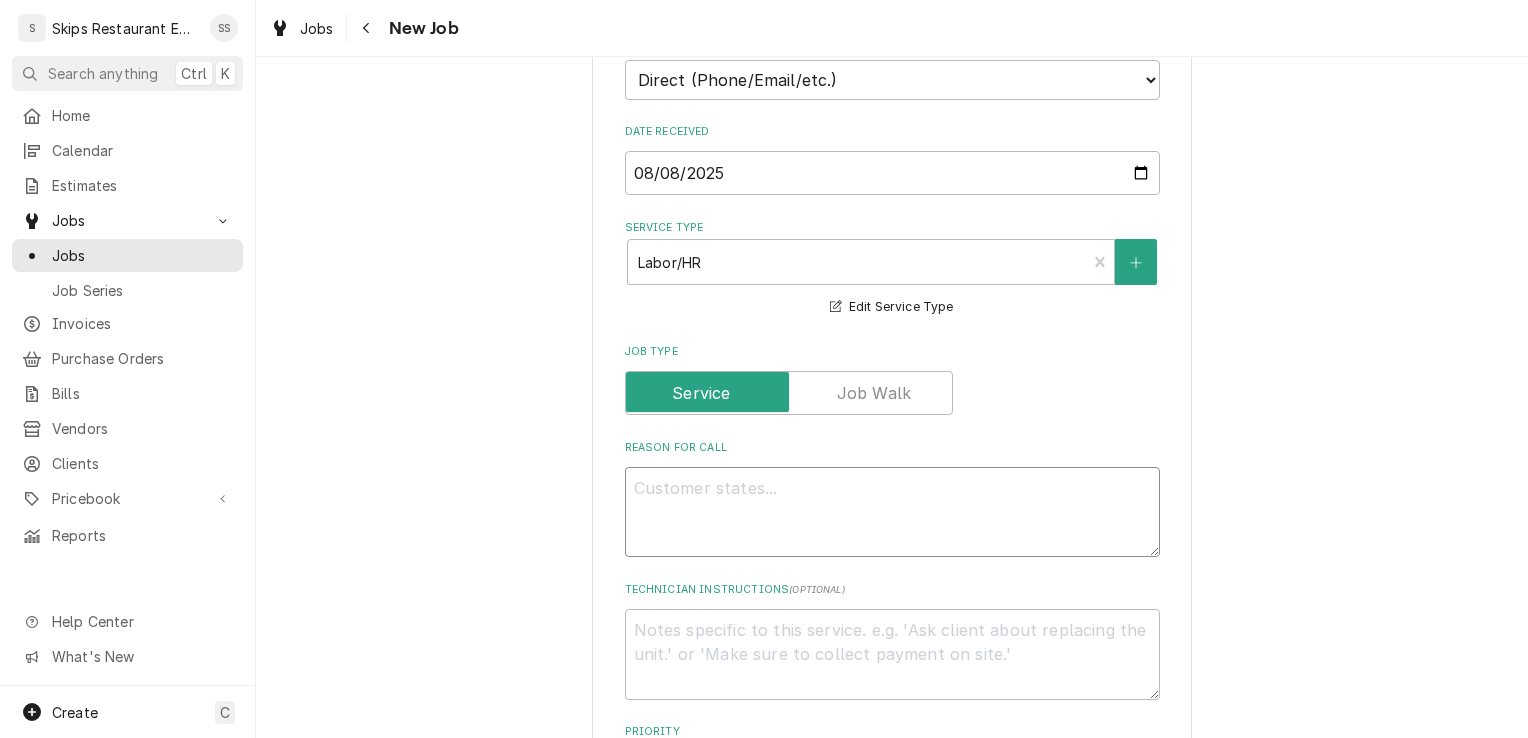 type on "x" 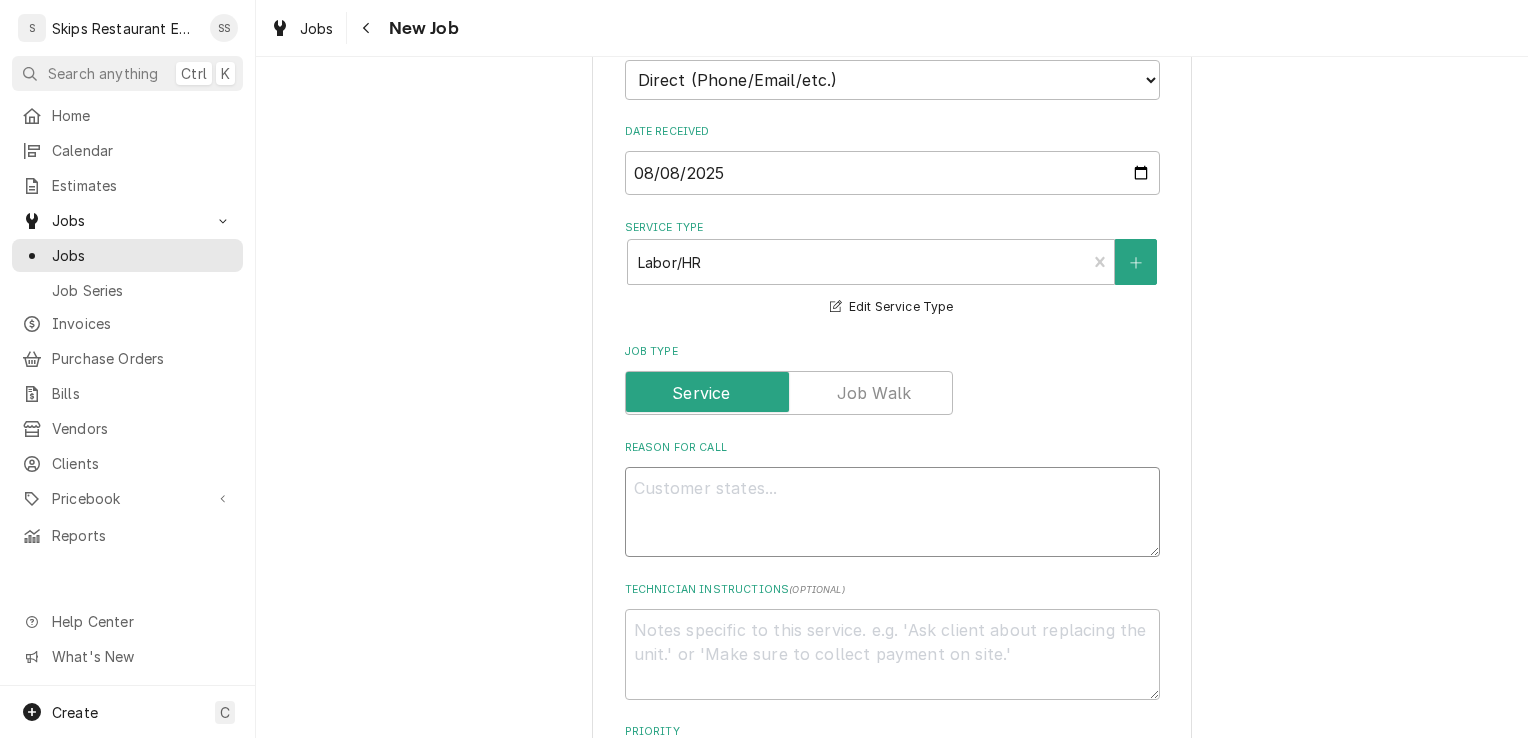 type on "O" 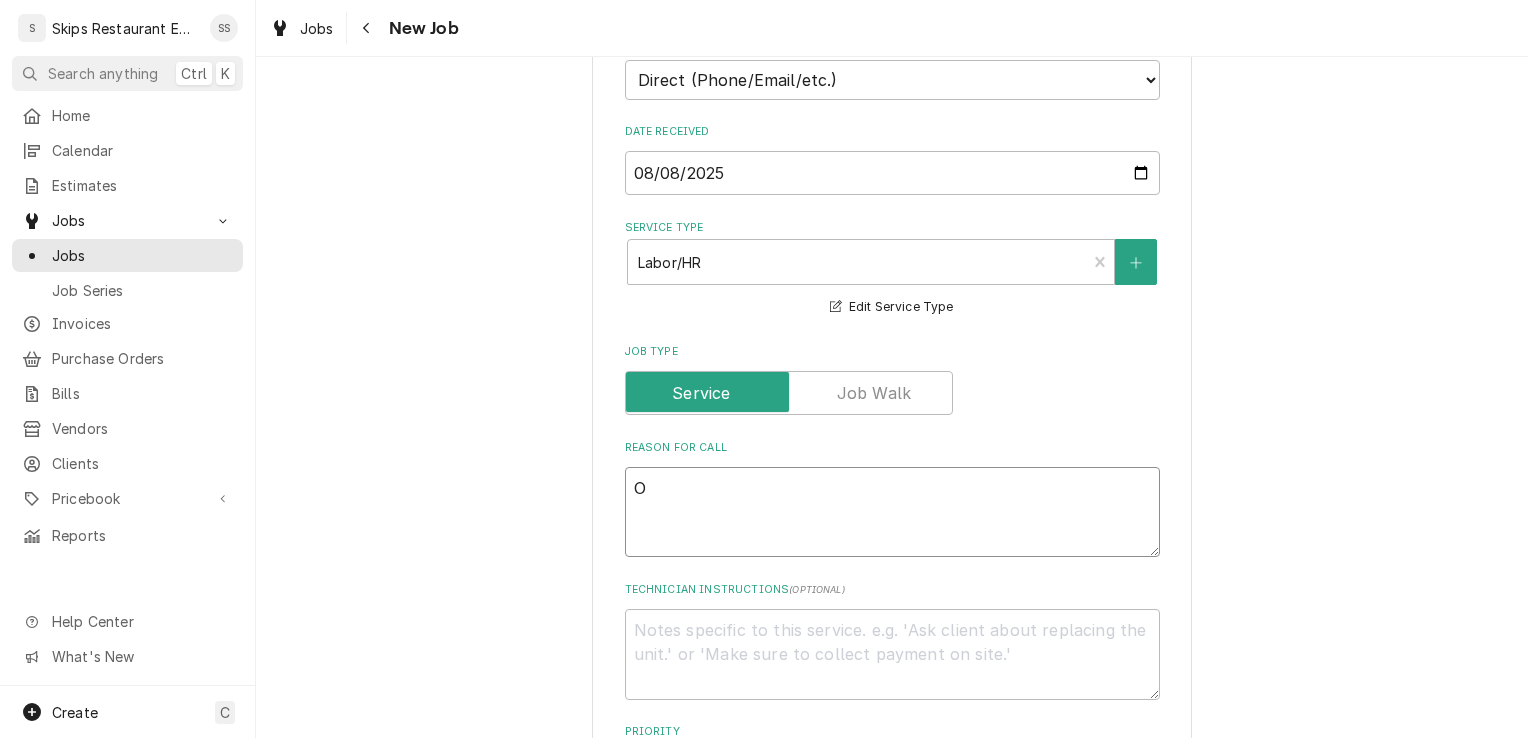 type on "x" 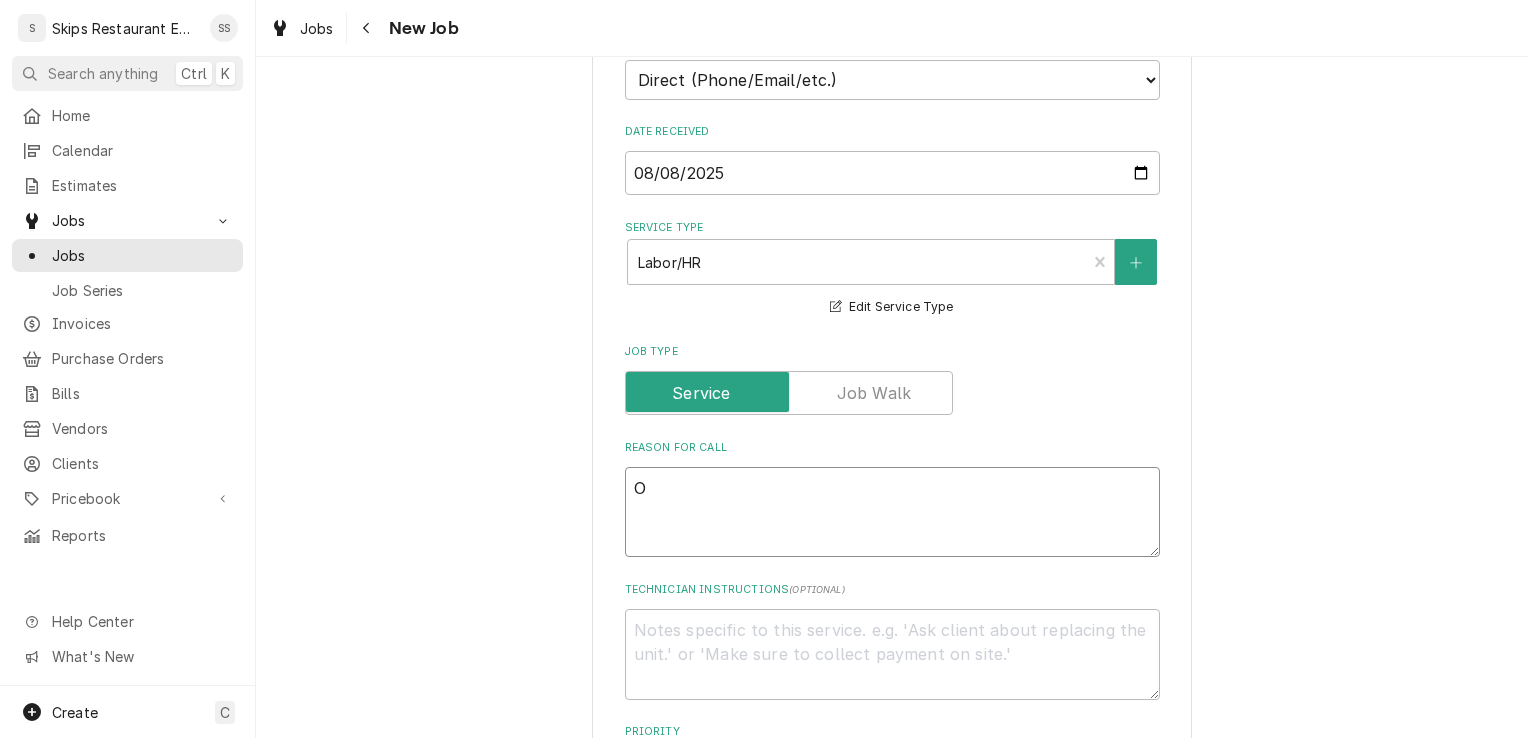 type on "Ov" 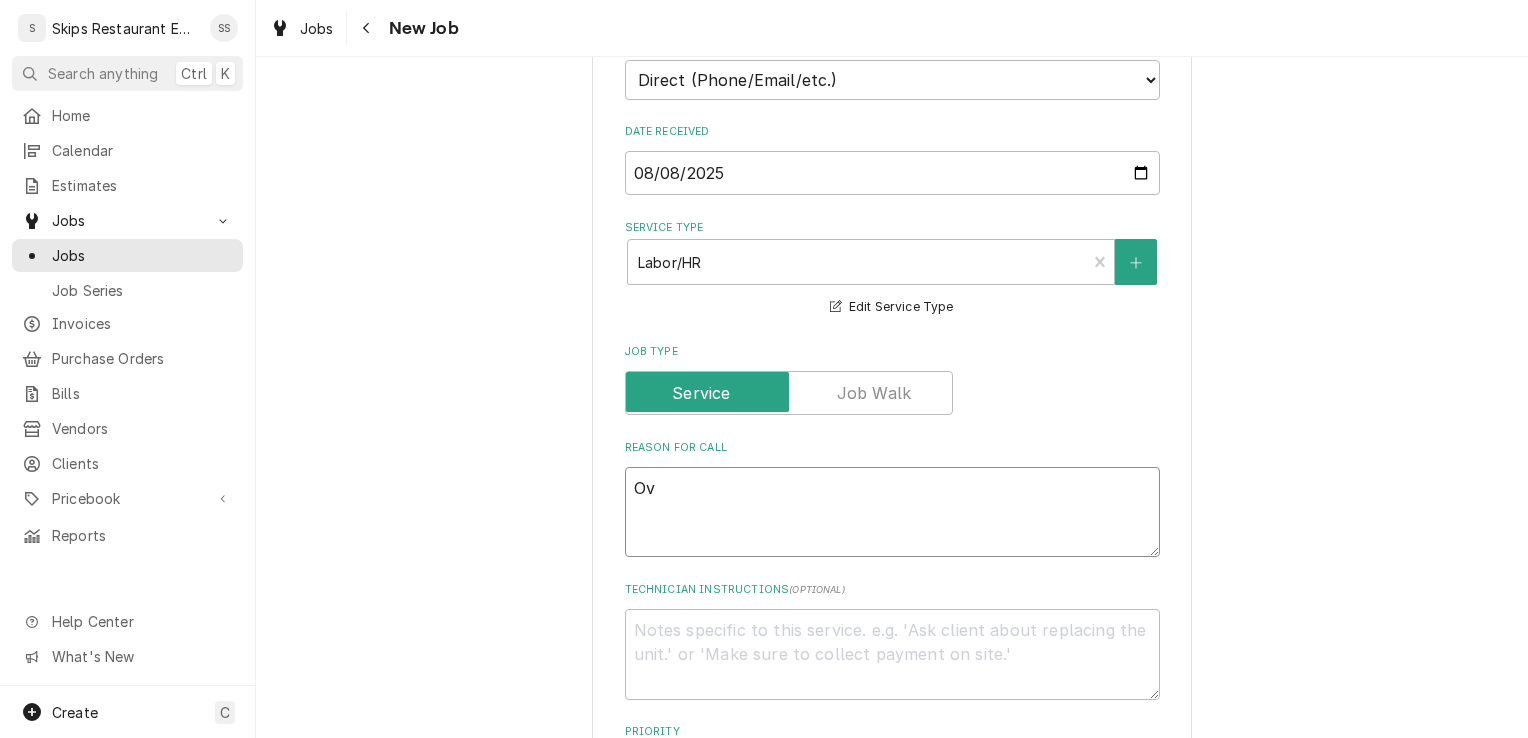 type on "x" 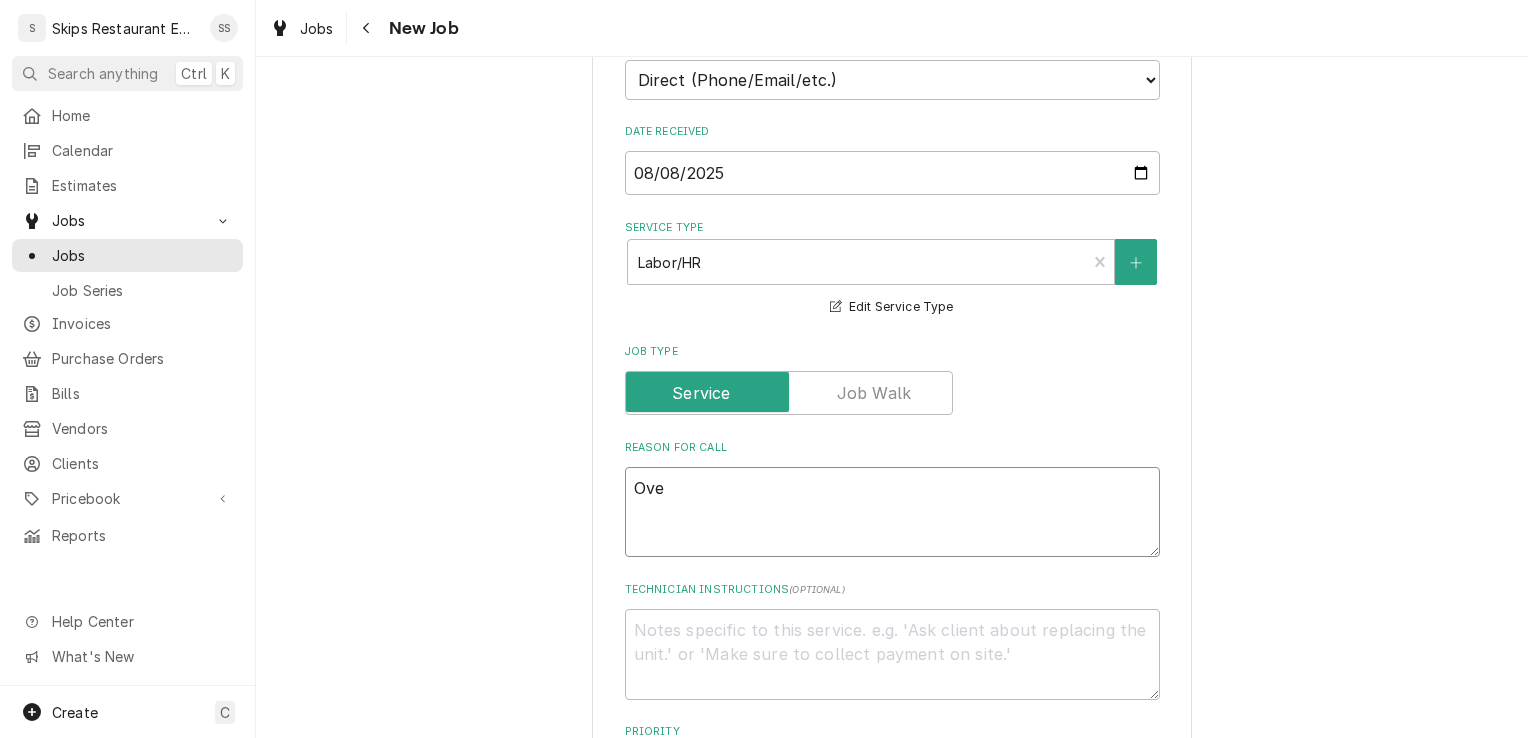 type on "x" 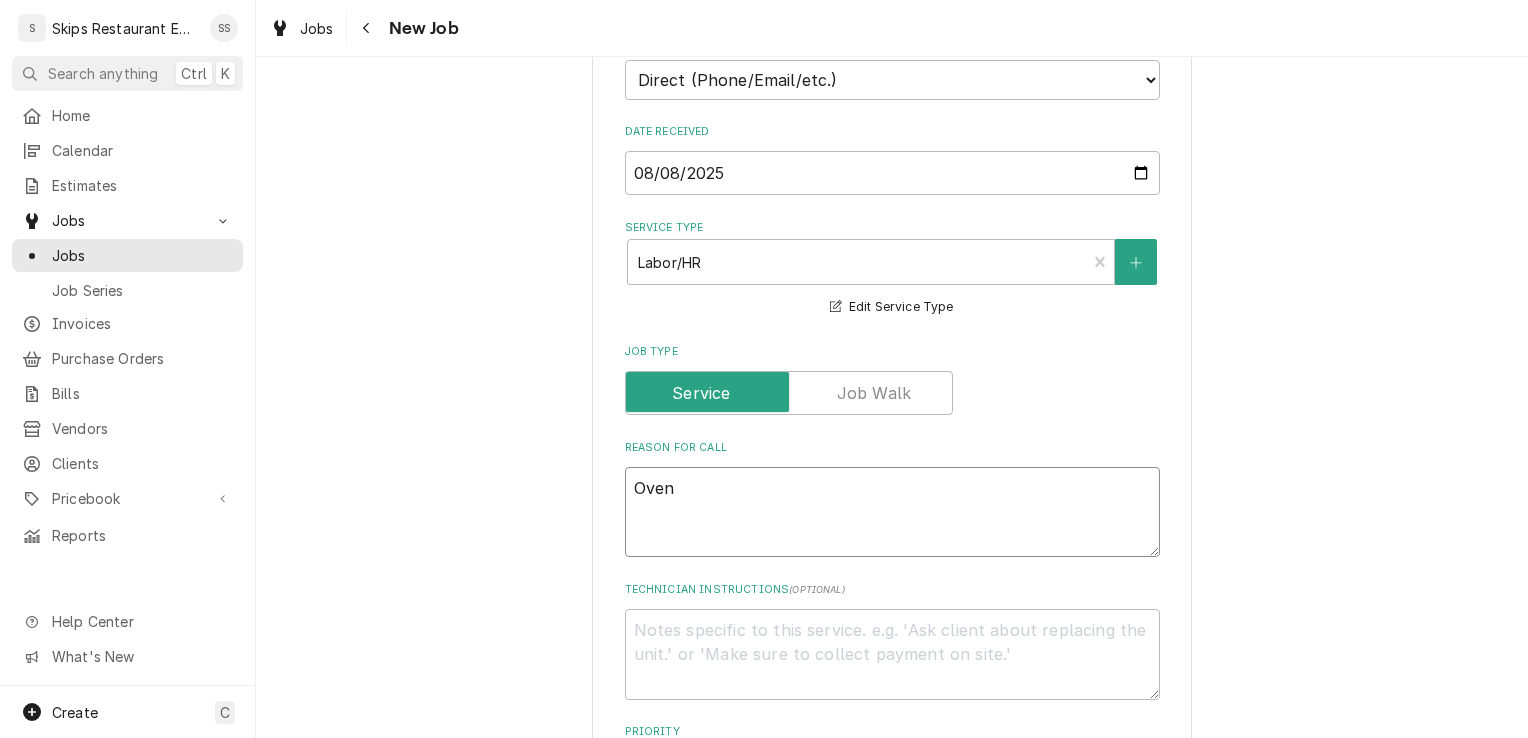 type on "x" 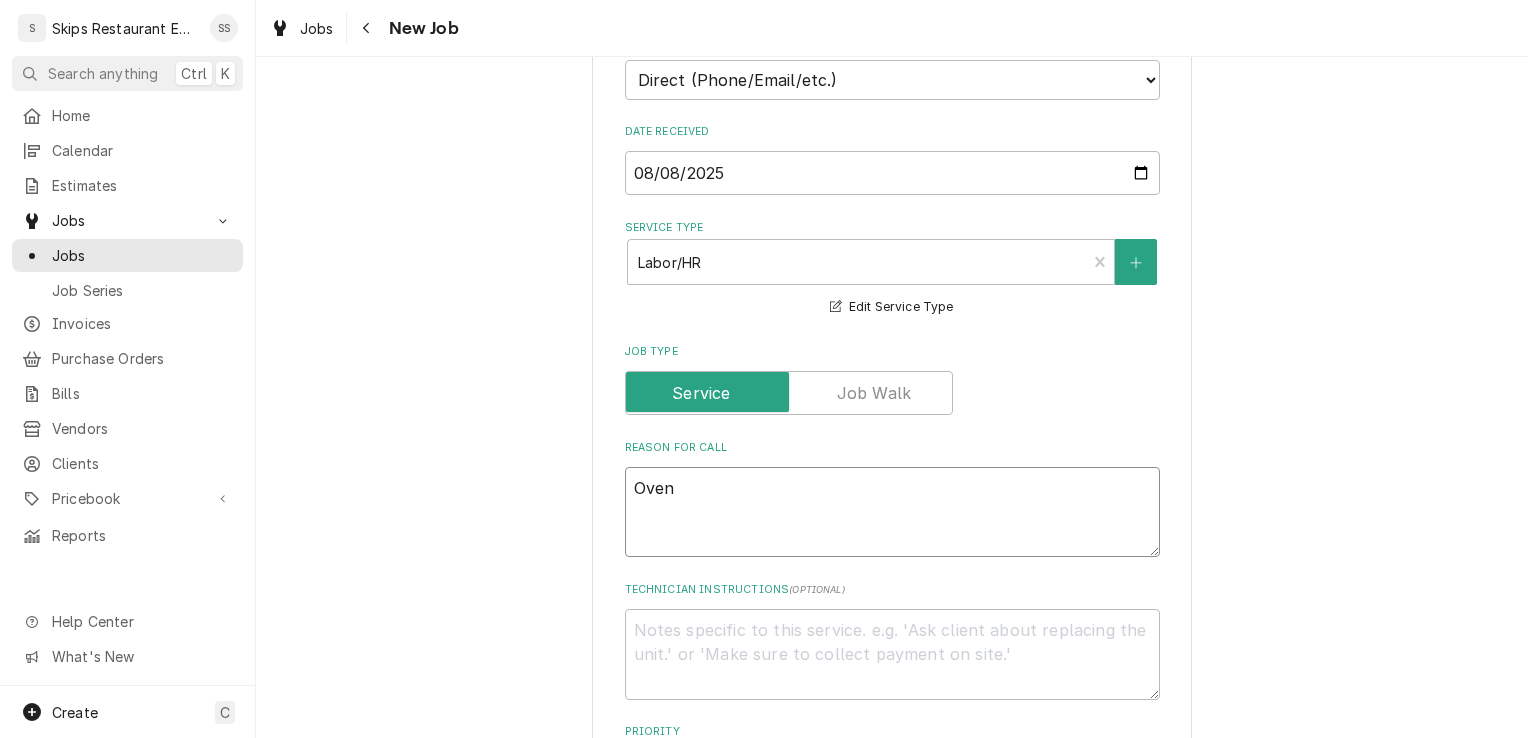 type on "Oven" 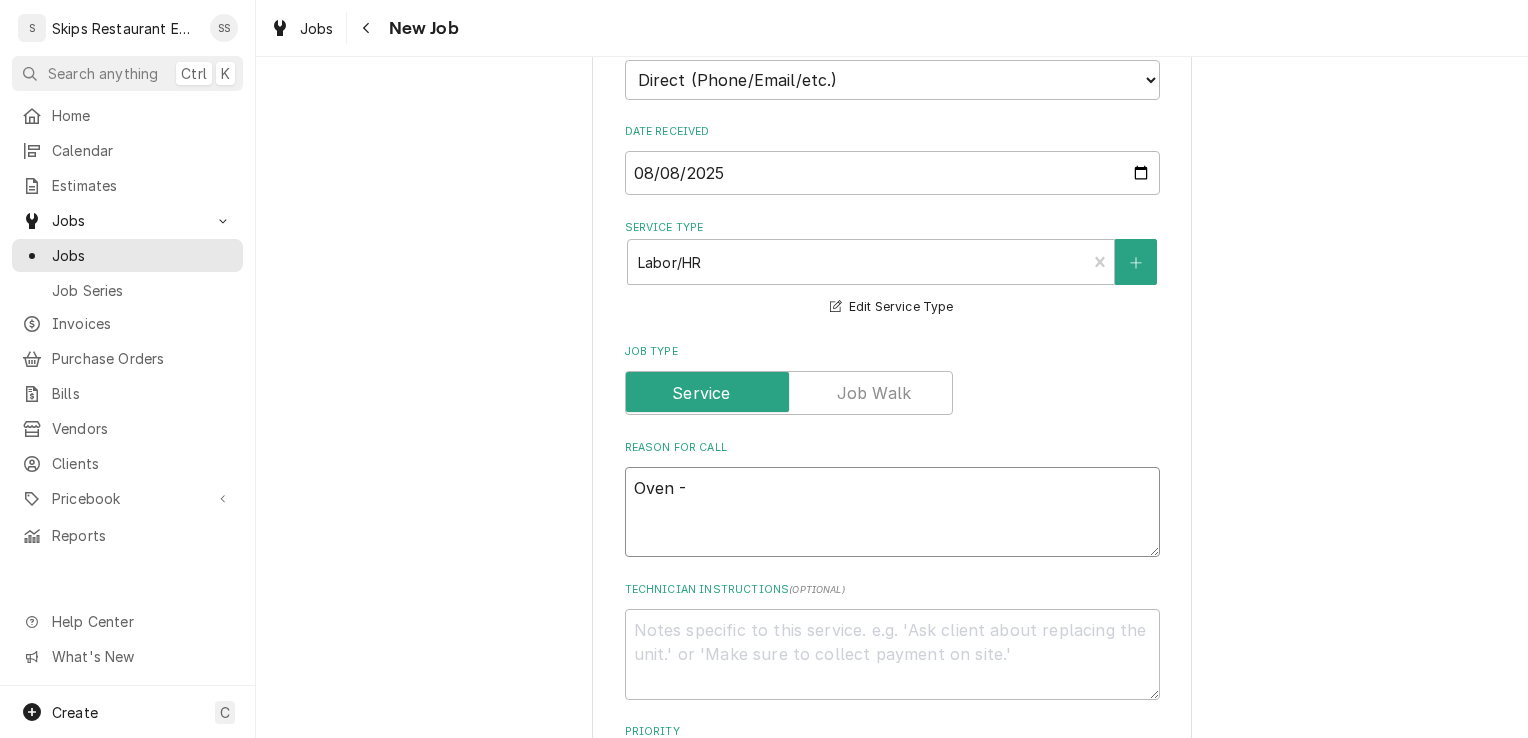 type on "x" 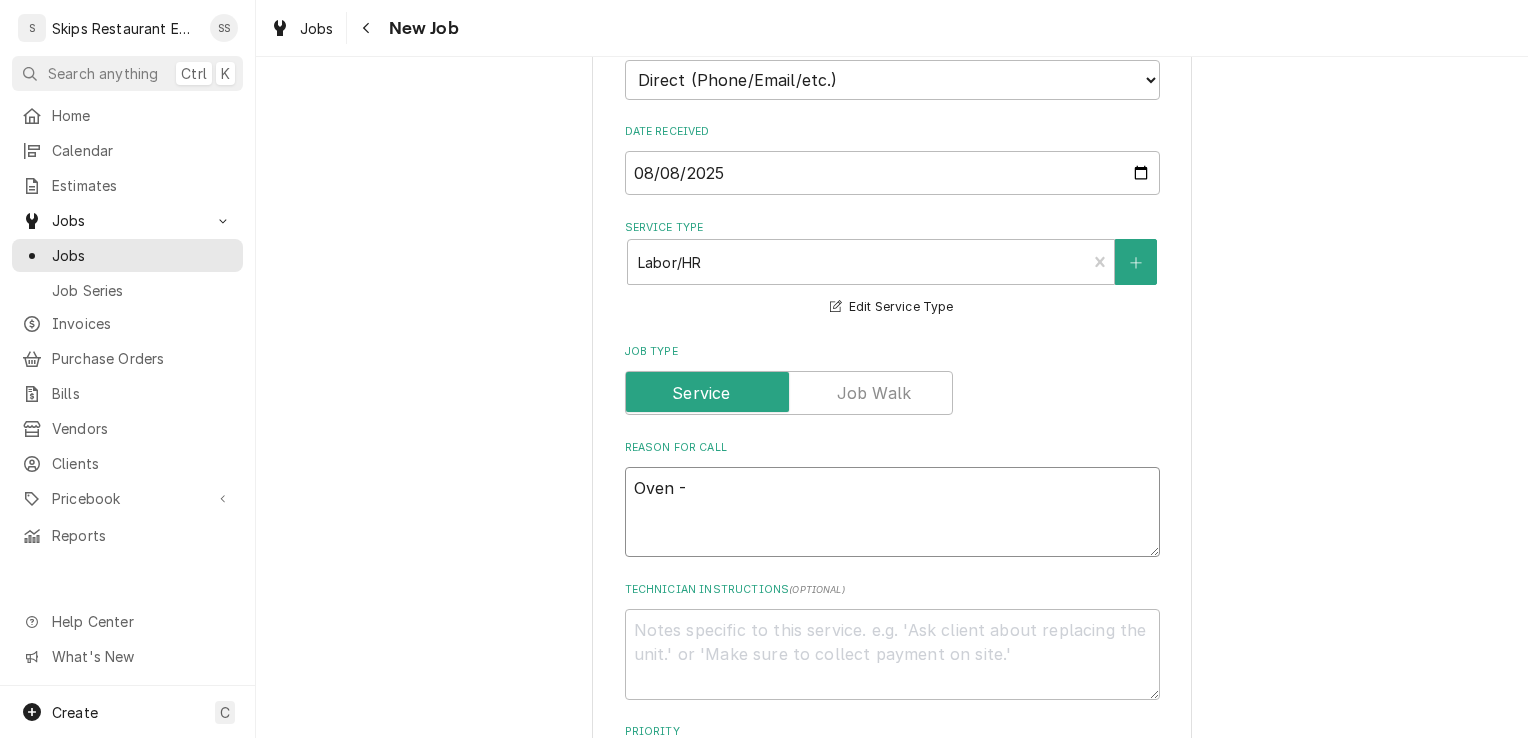 type on "x" 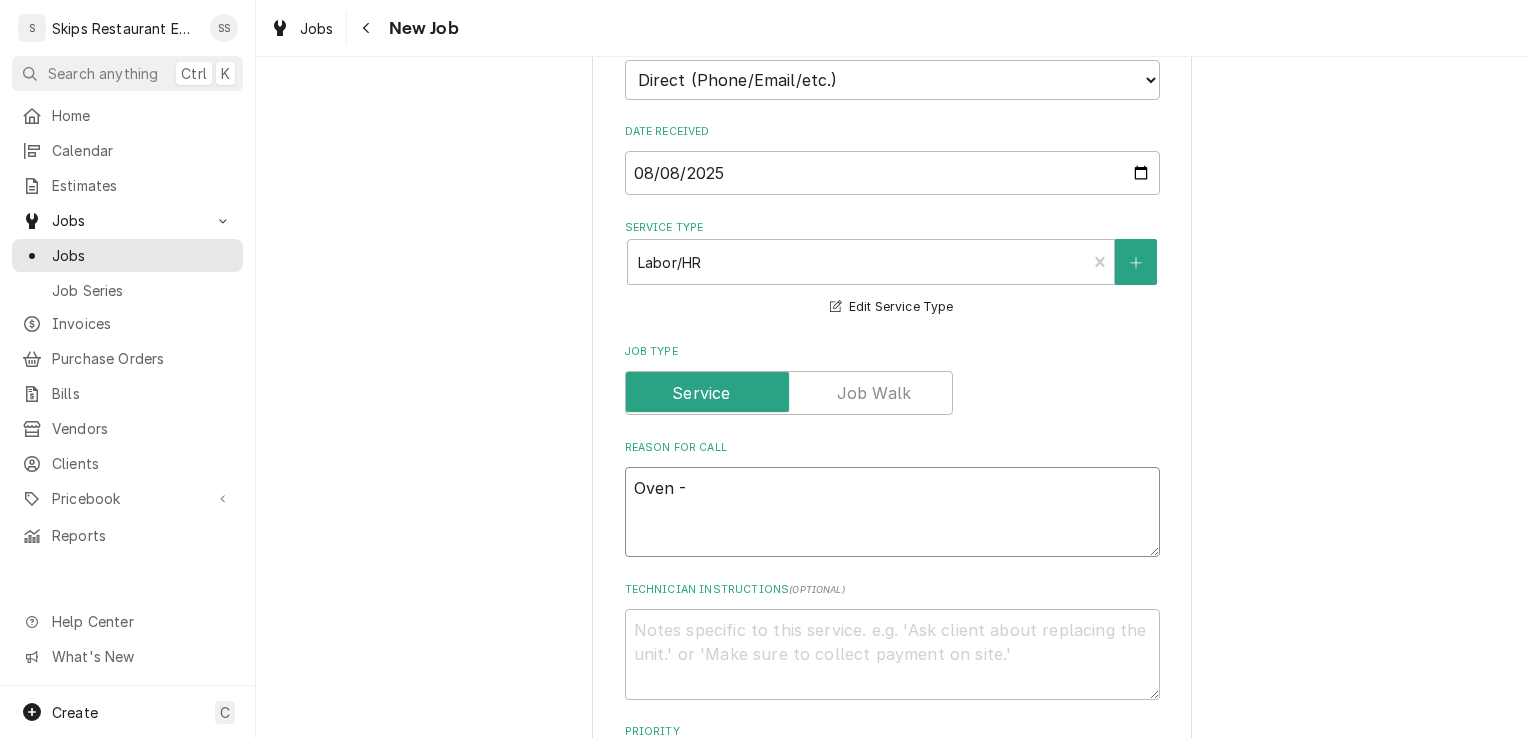 type on "Oven - D" 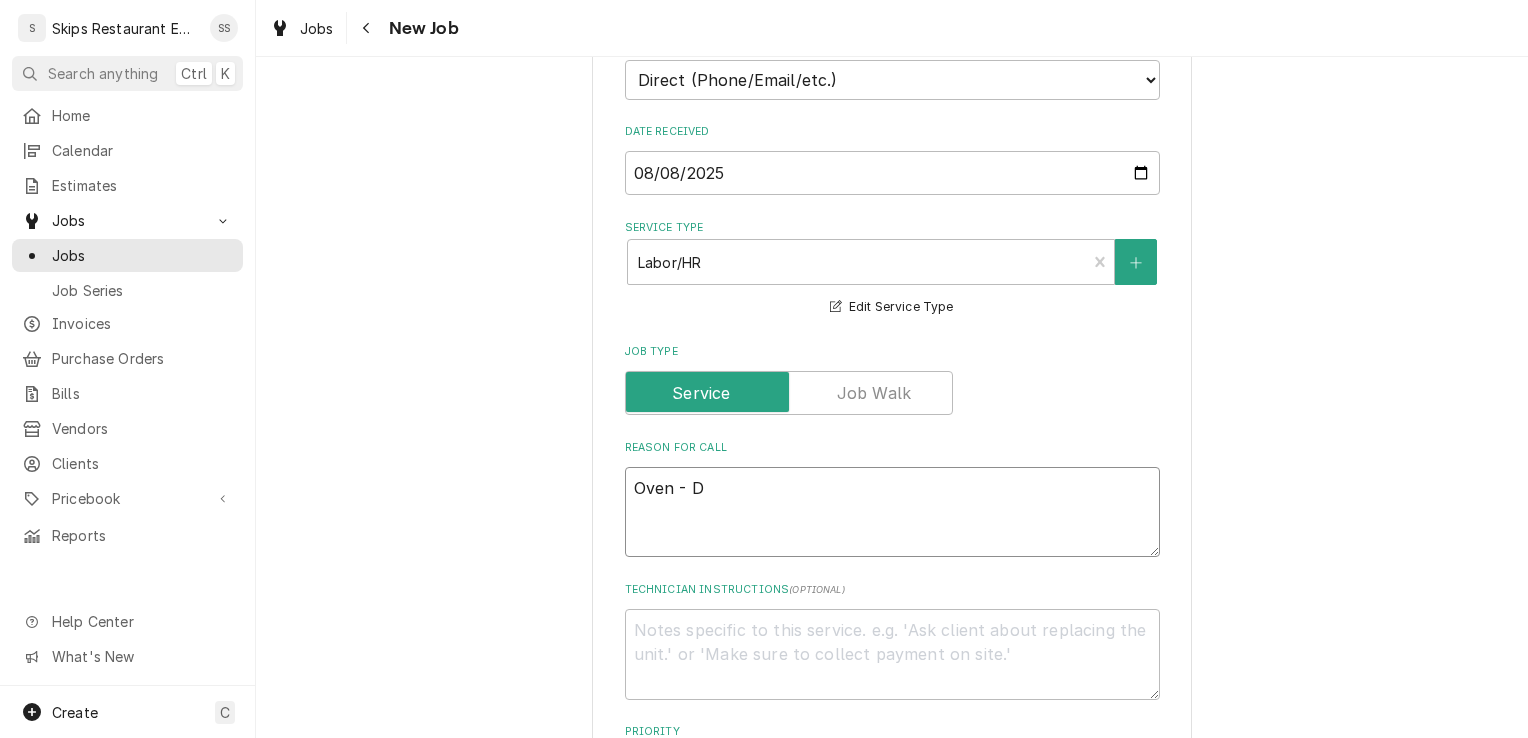type on "x" 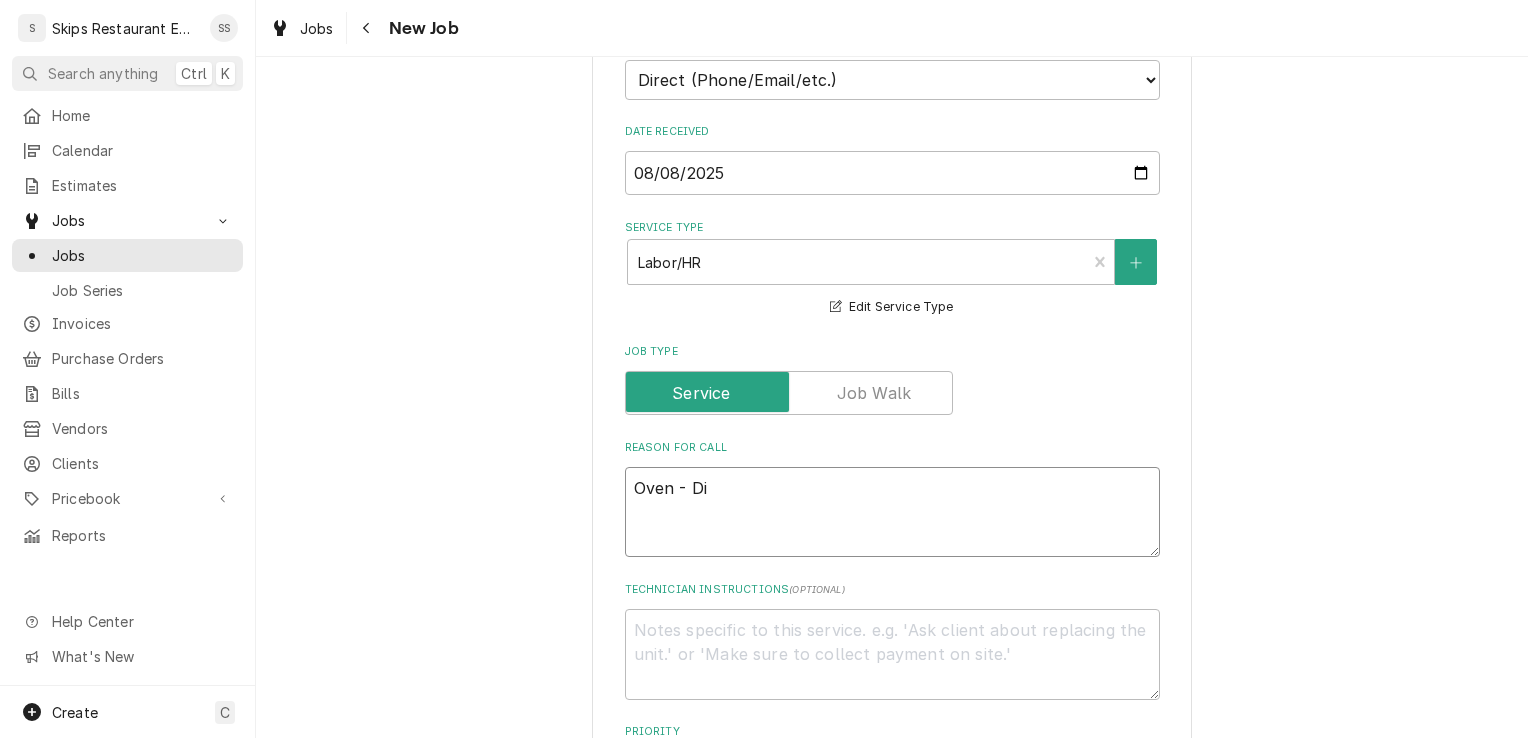 type on "x" 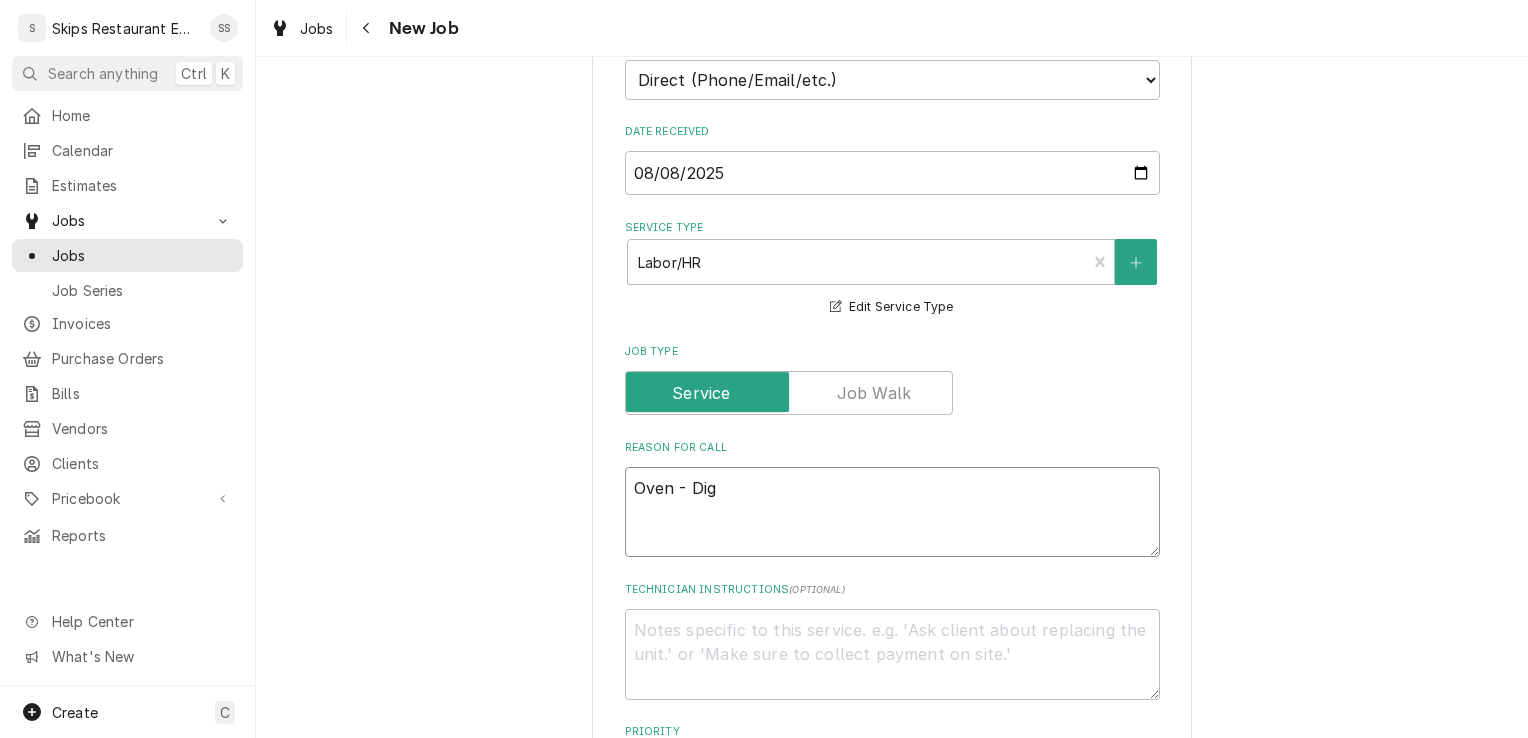type on "x" 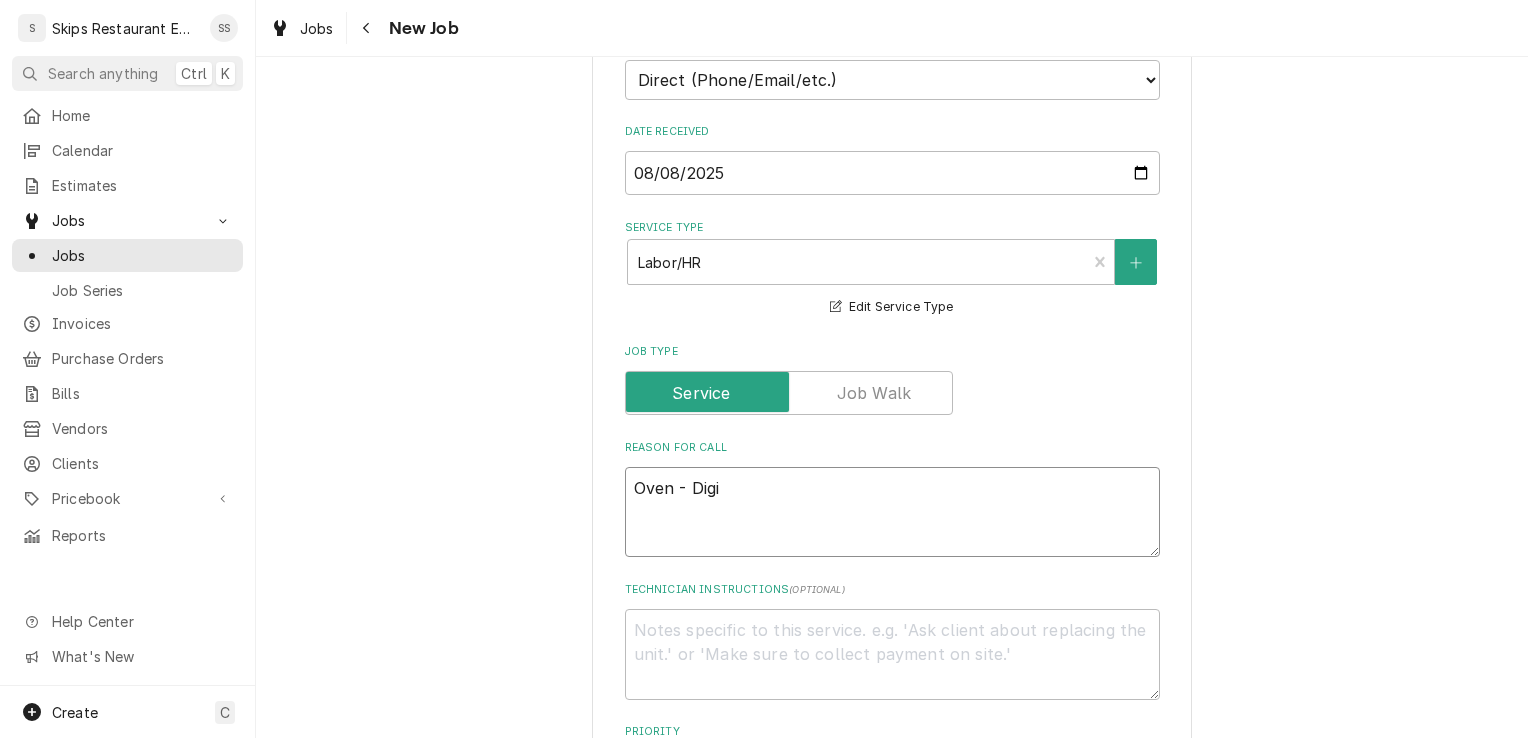 type on "x" 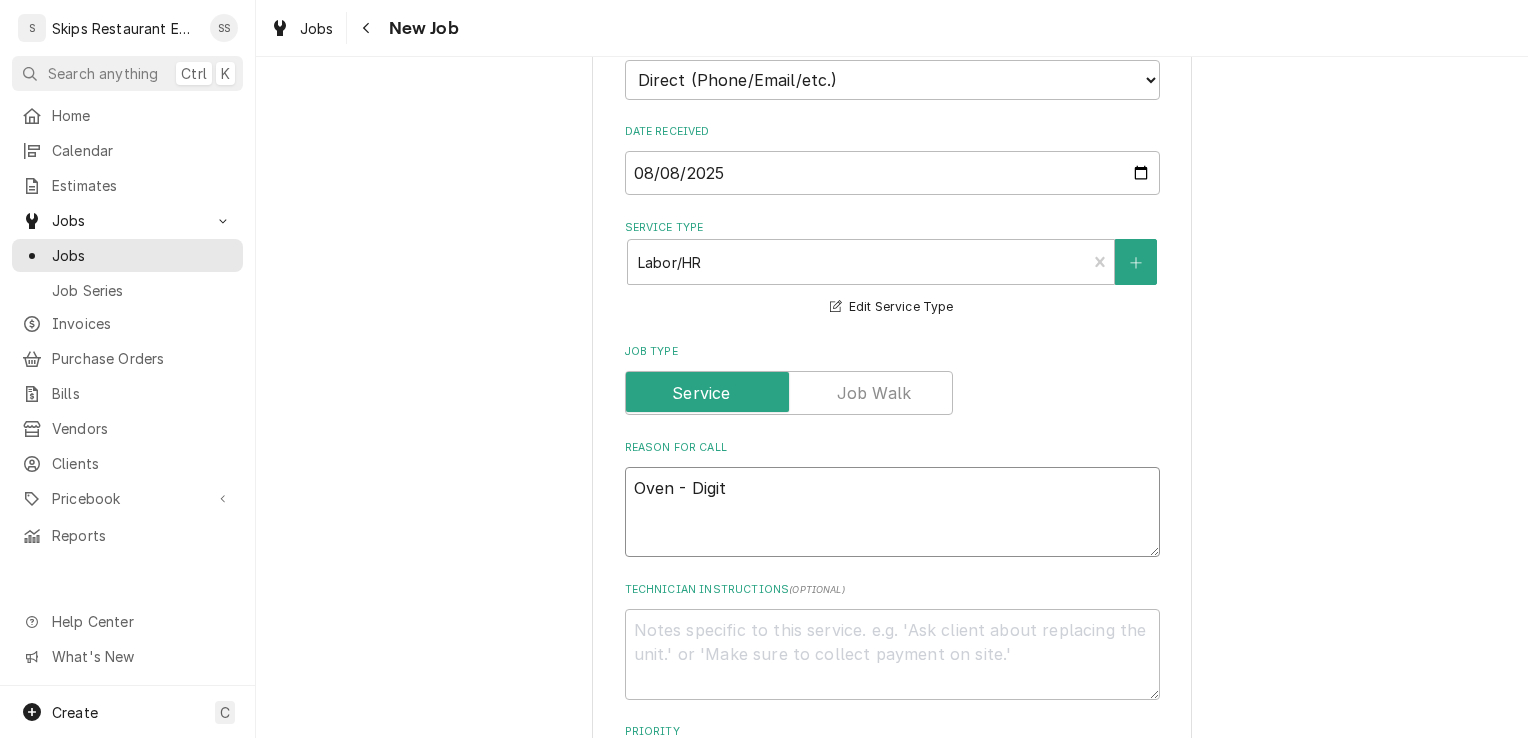 type on "x" 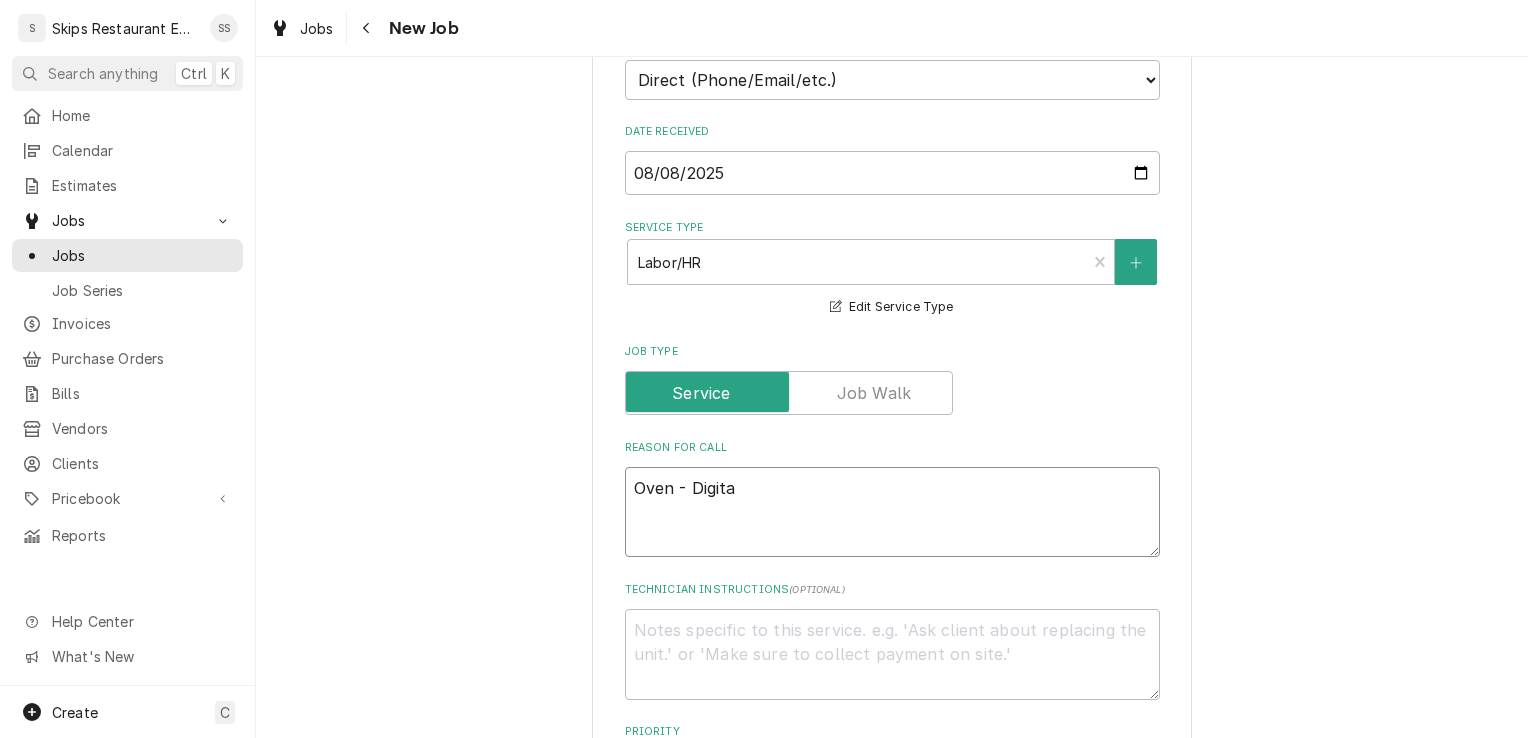 type on "x" 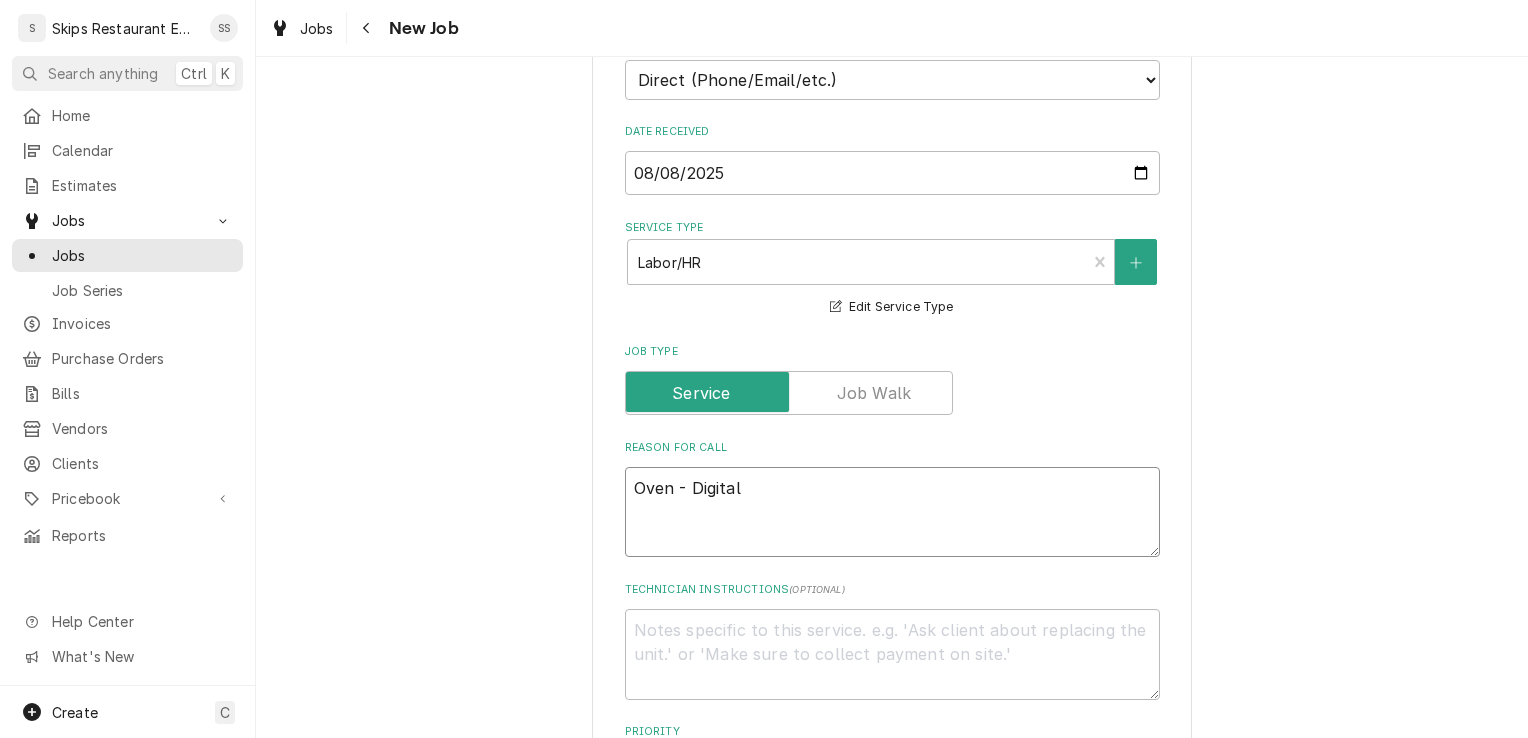 type on "x" 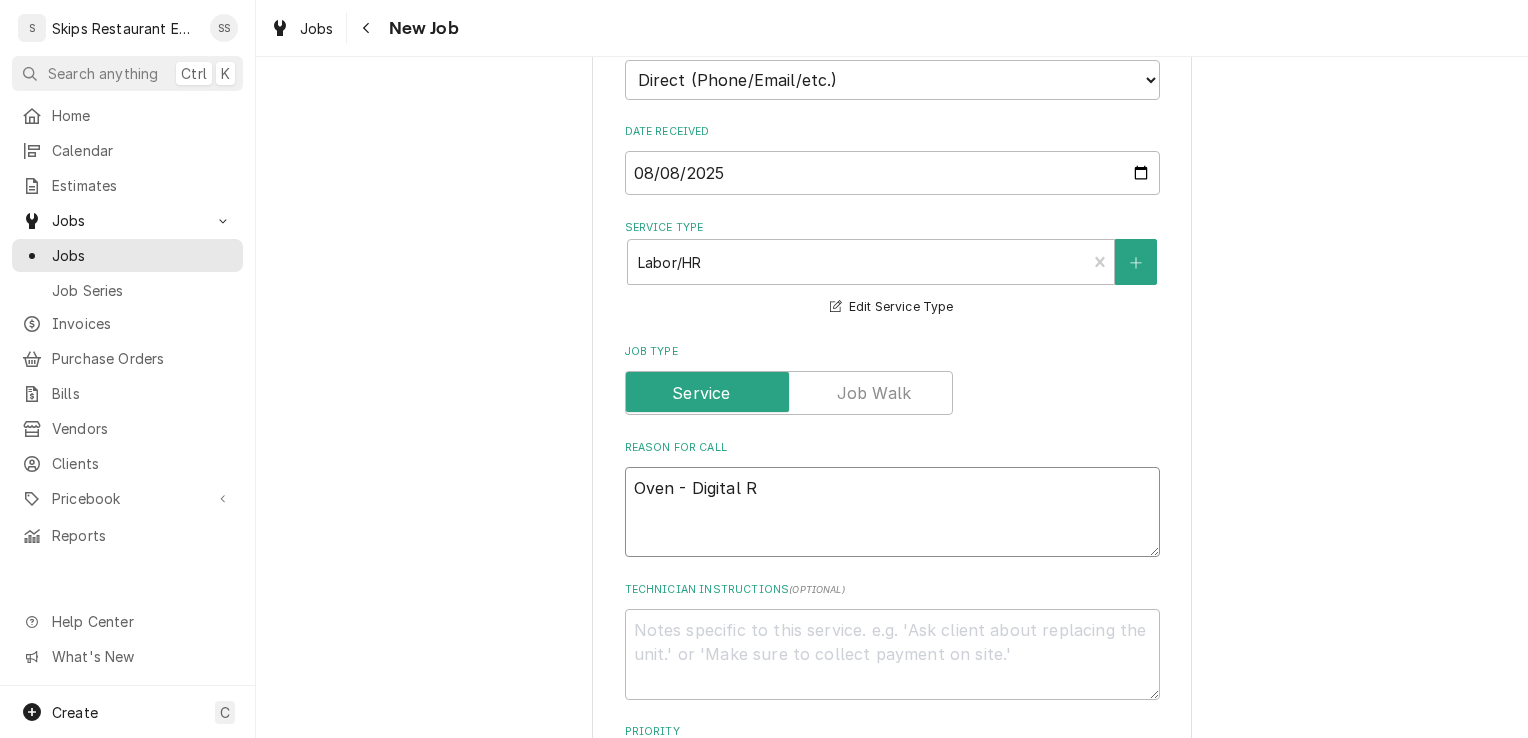type on "x" 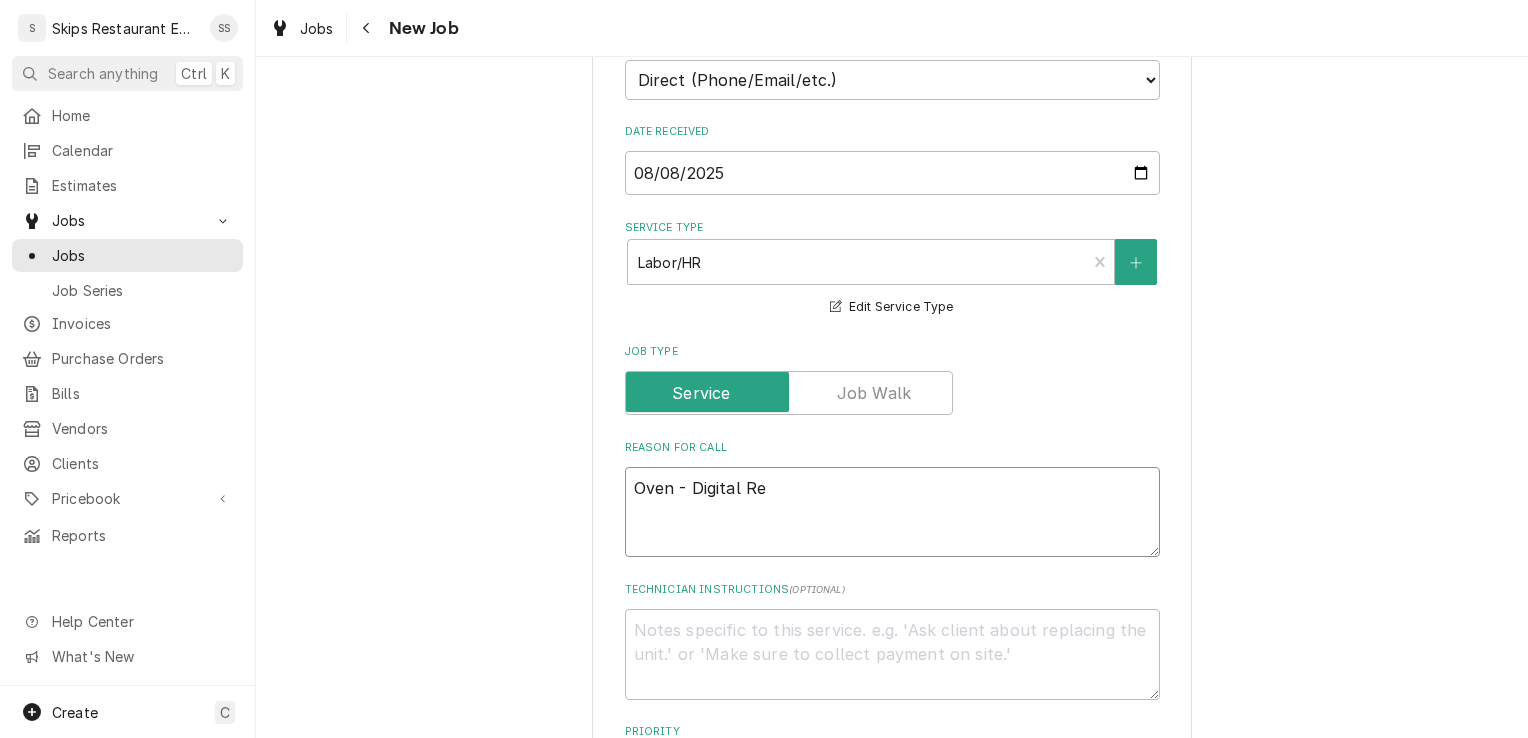 type on "x" 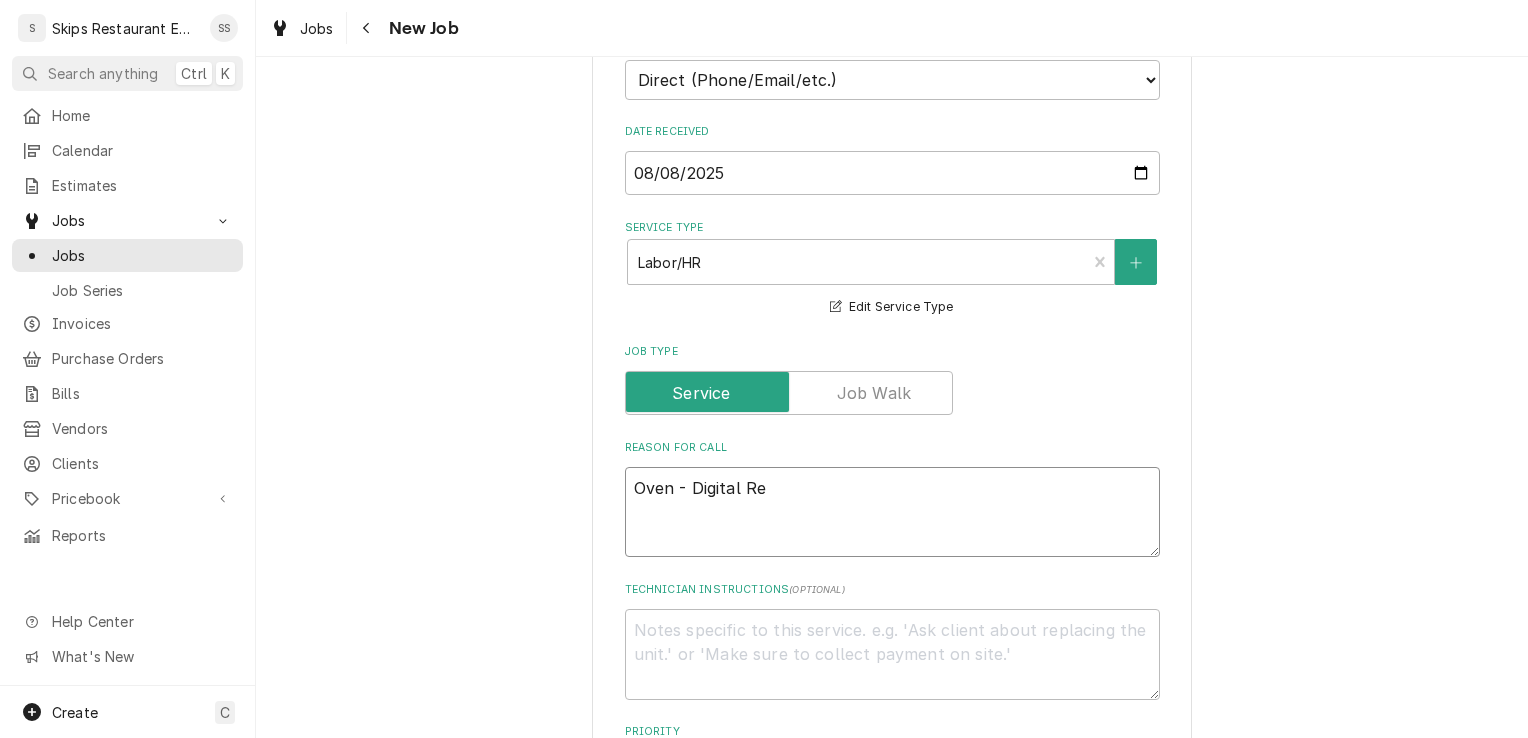 type on "Oven - Digital R" 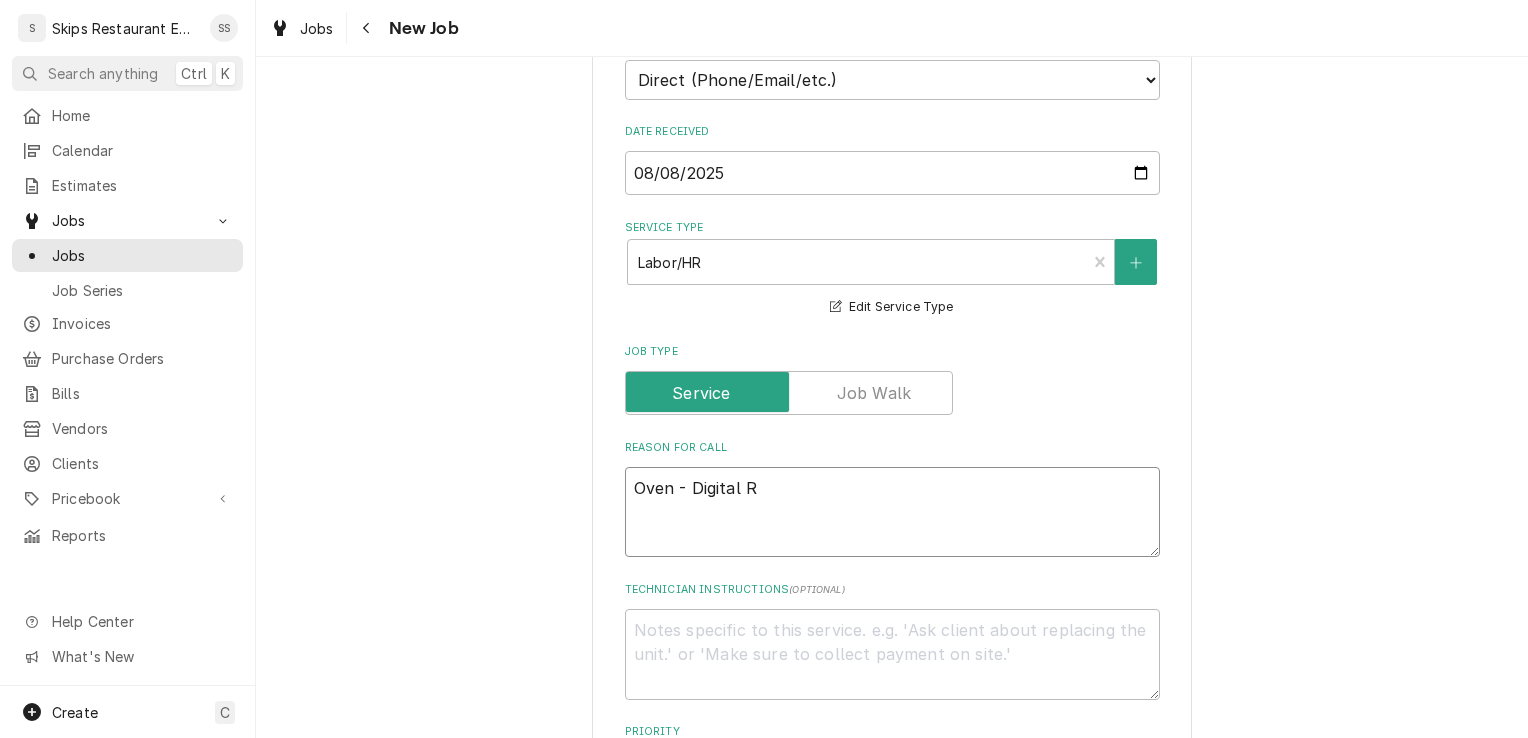 type on "x" 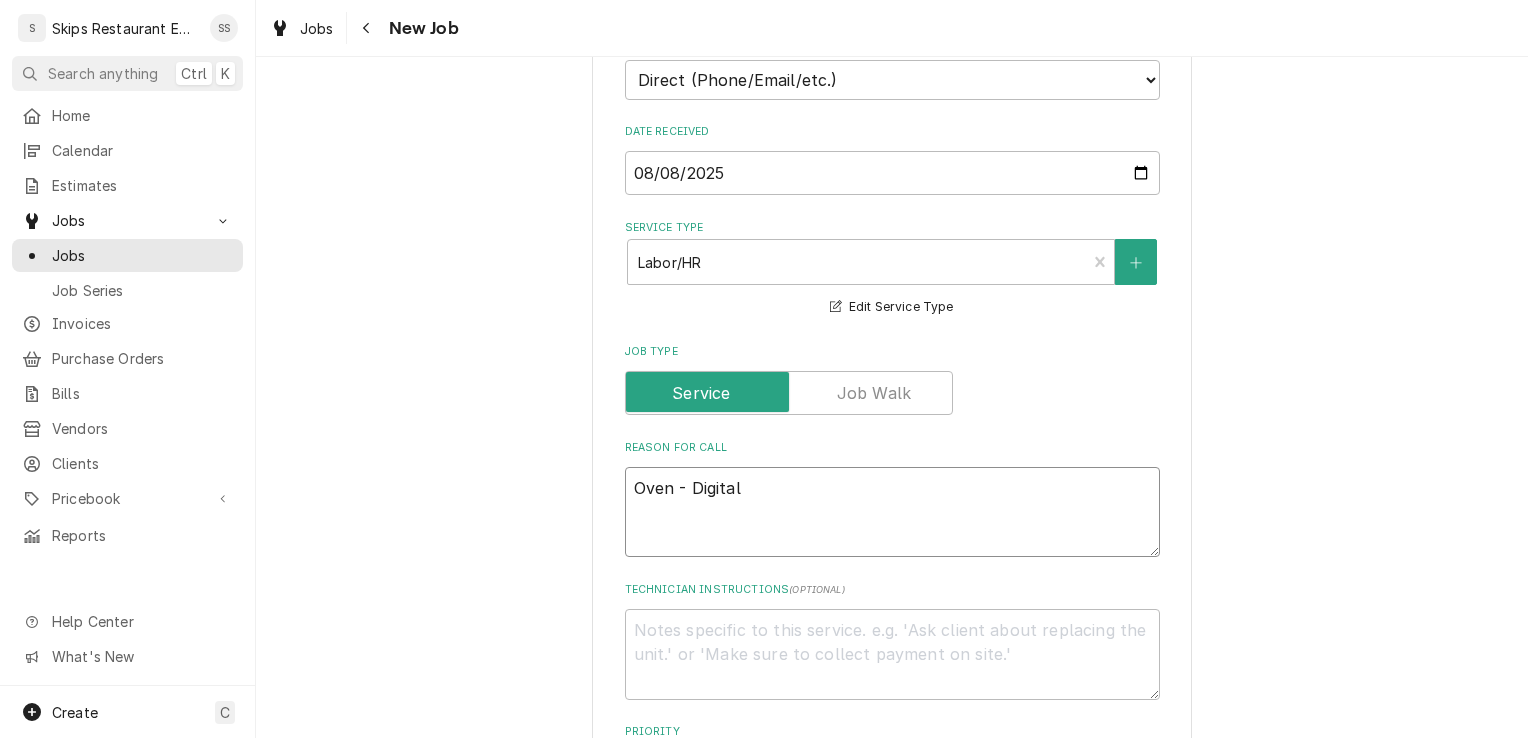 type on "x" 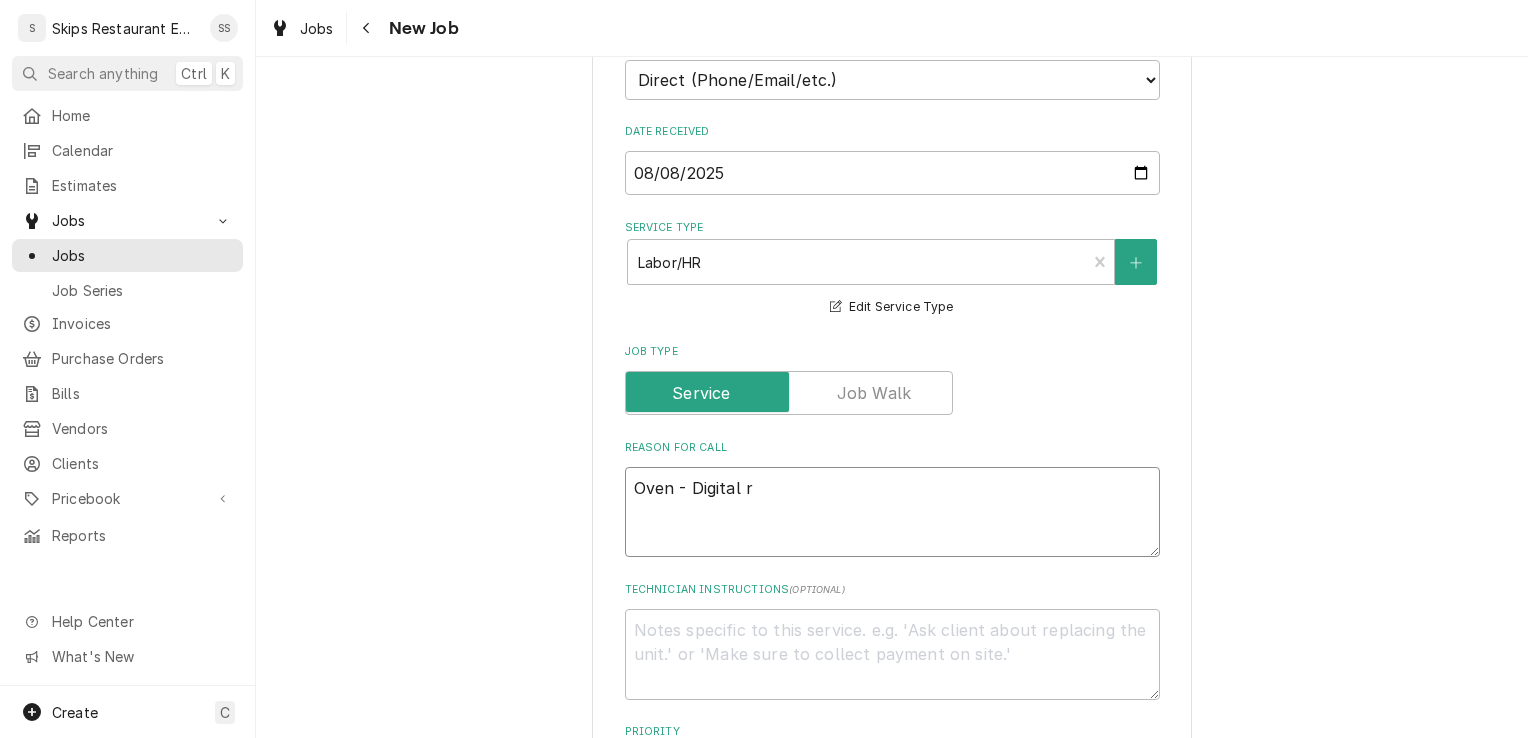 type on "x" 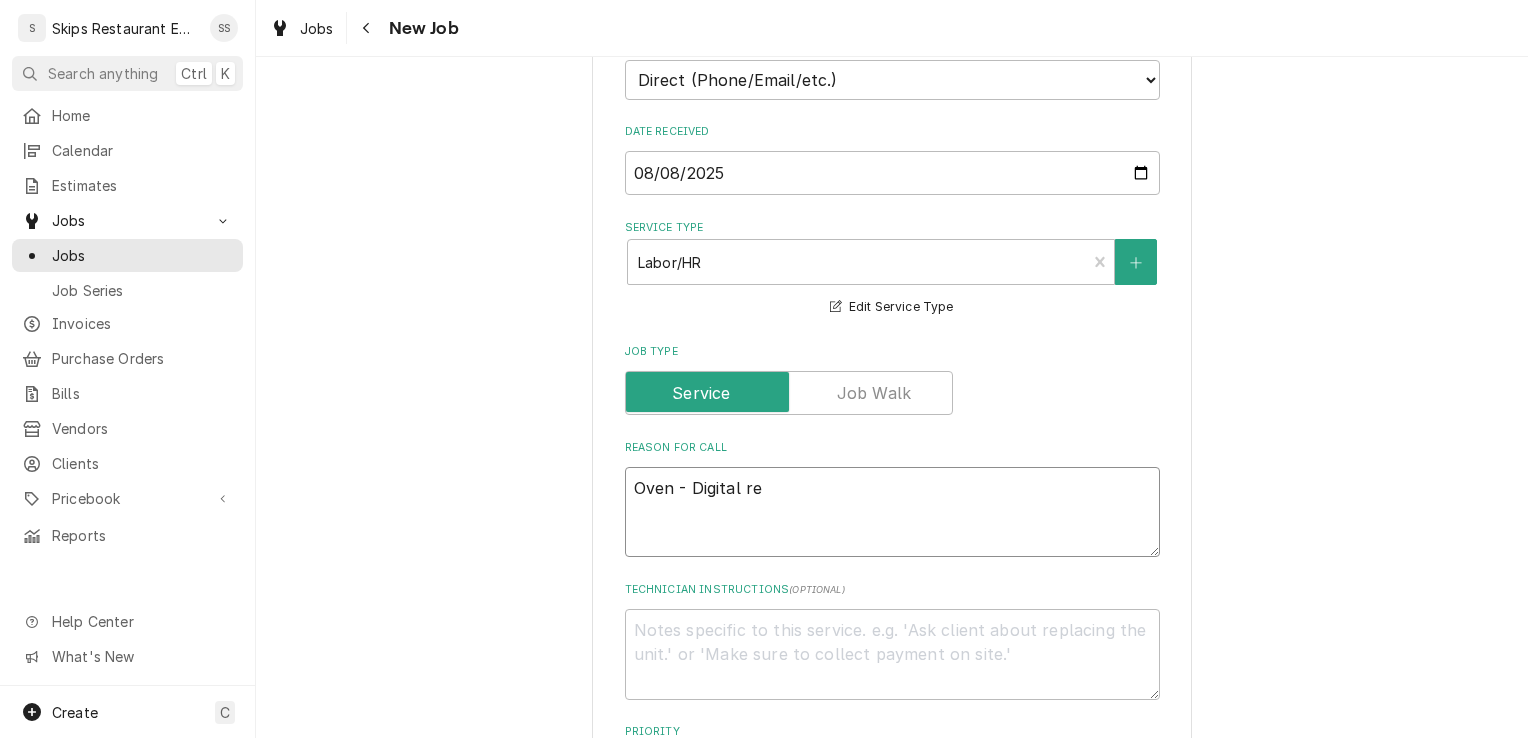 type on "x" 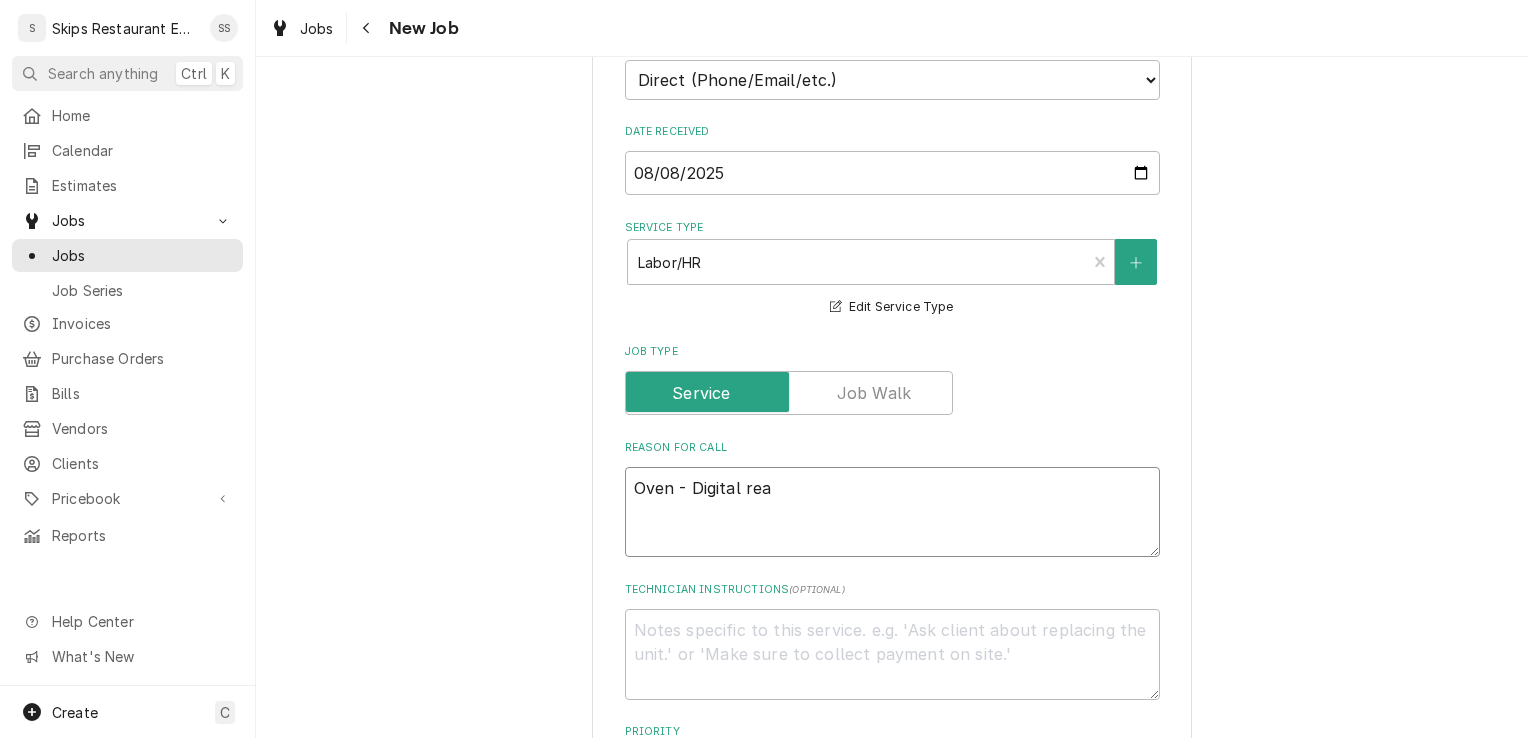 type on "x" 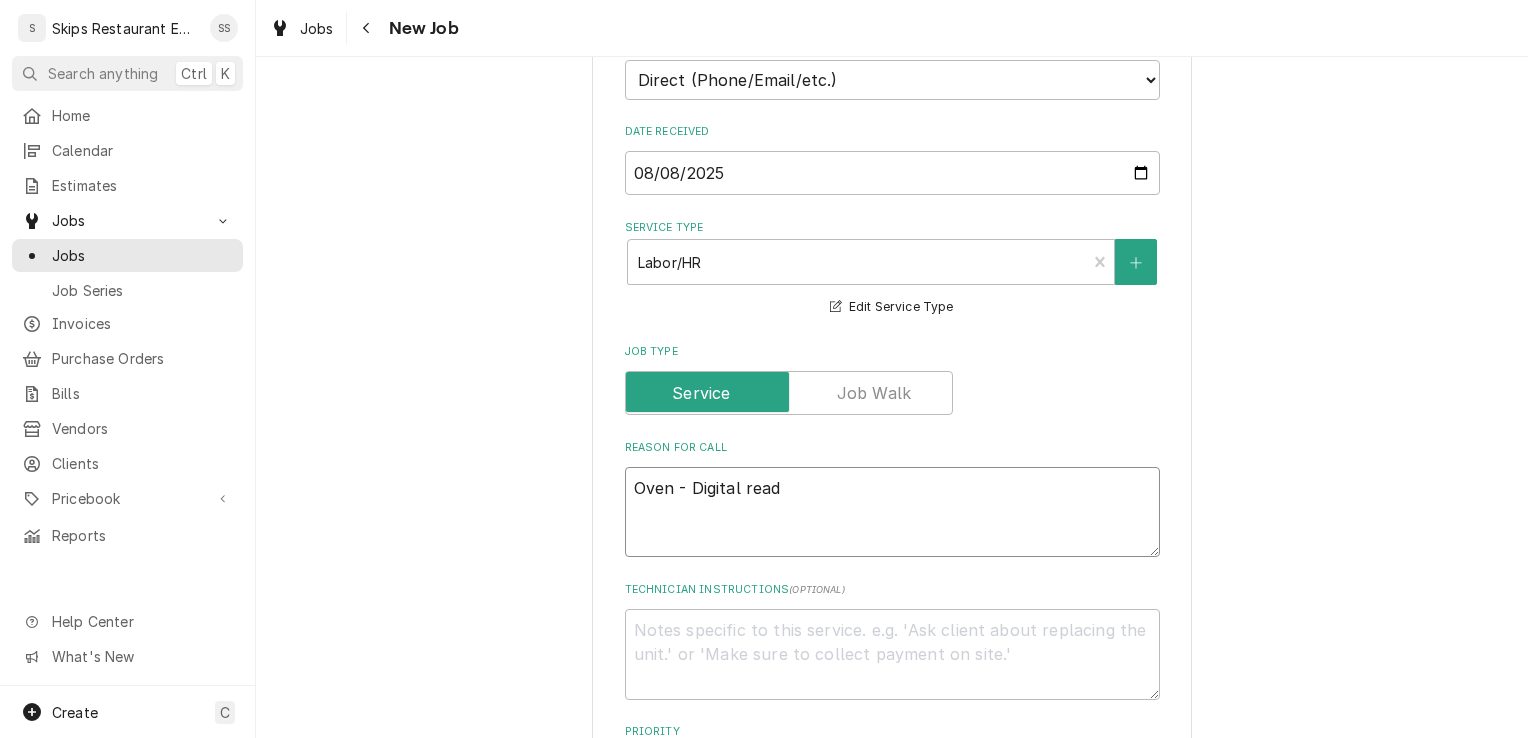 type on "x" 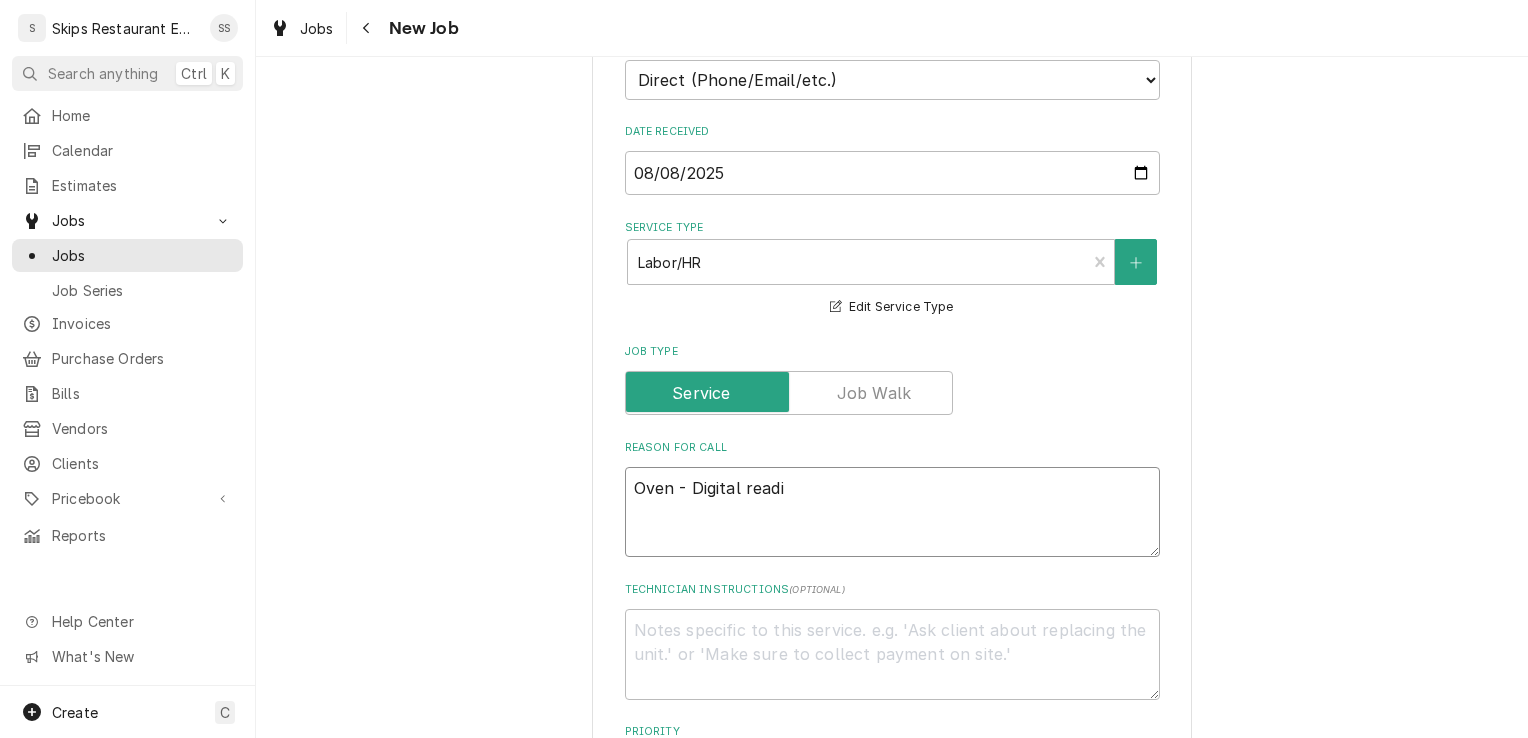 type on "x" 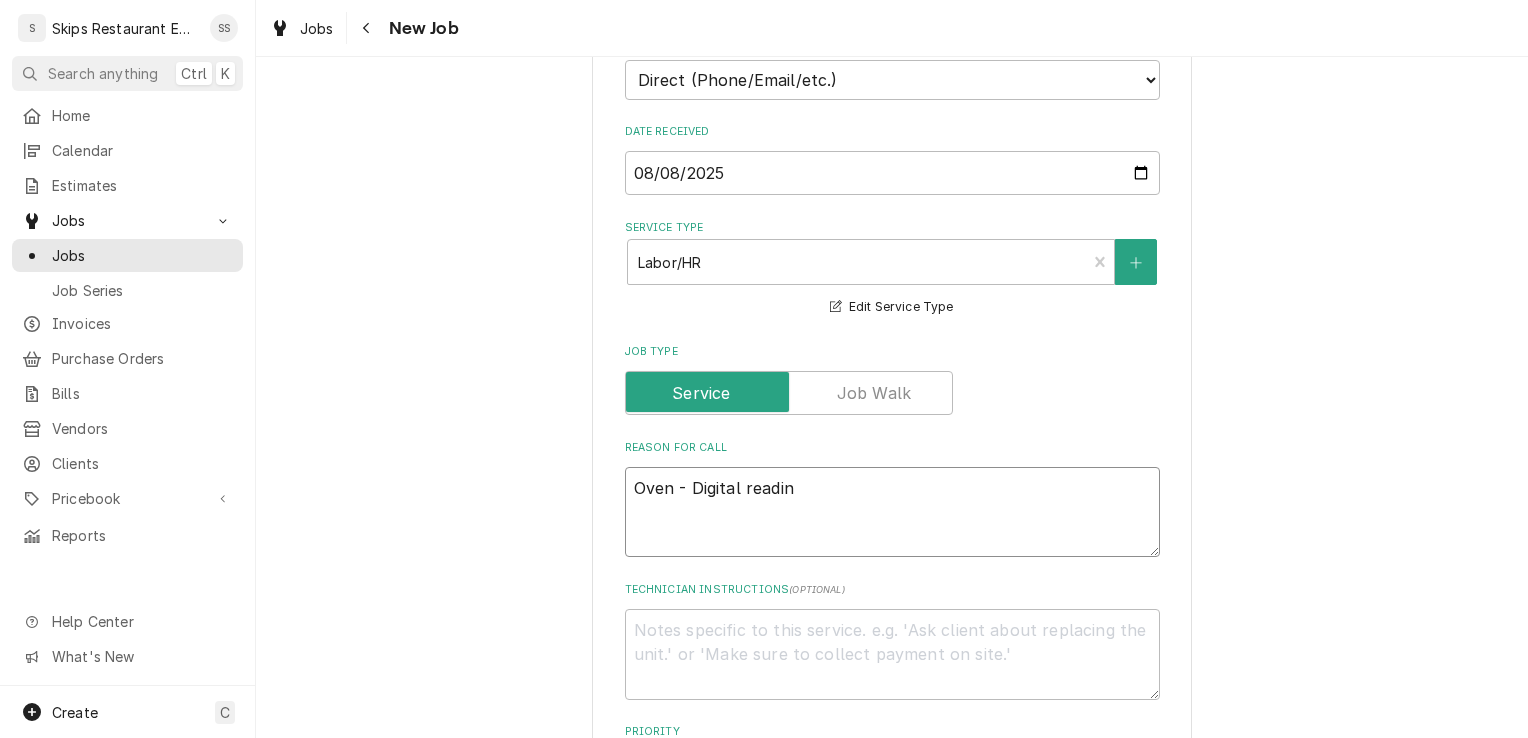 type on "x" 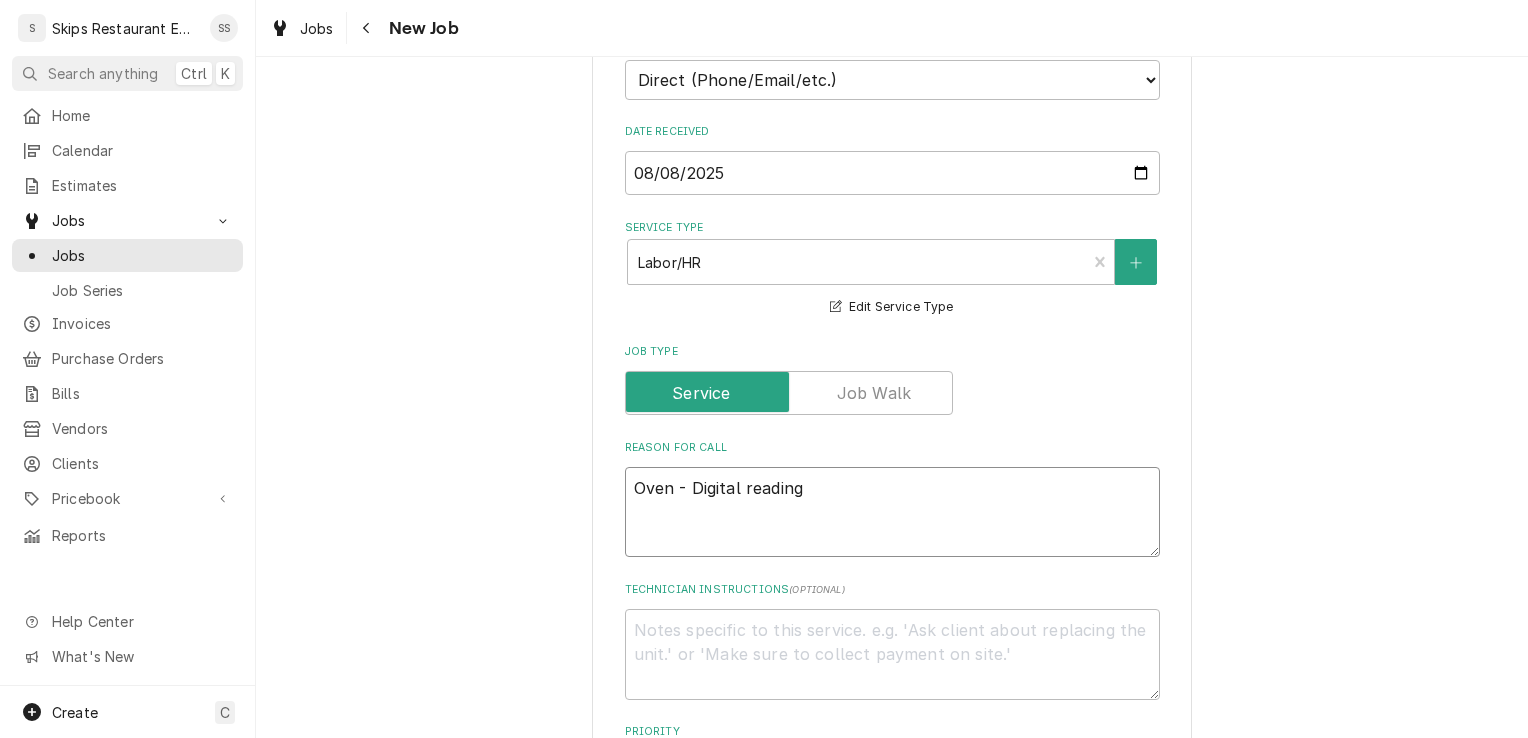 type on "x" 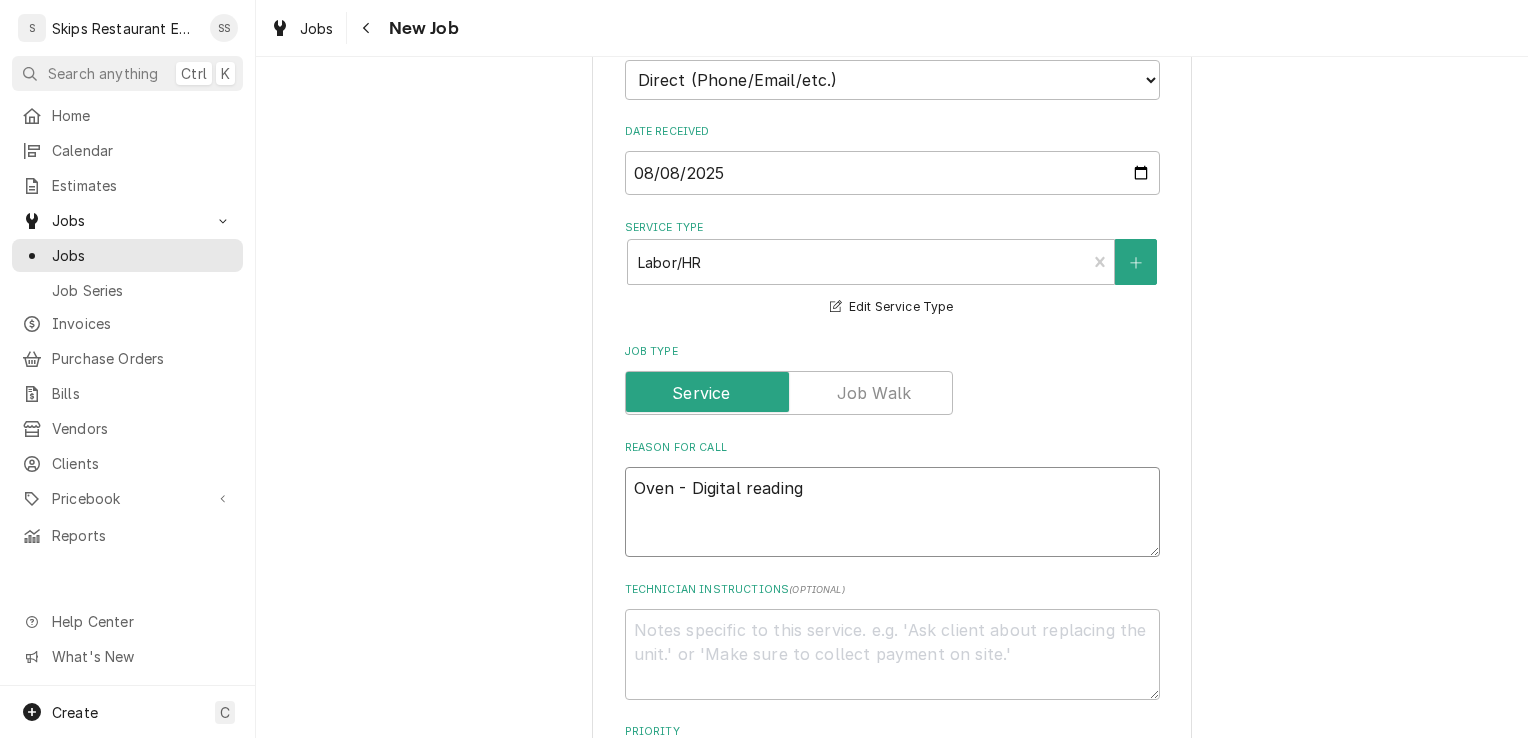 type on "x" 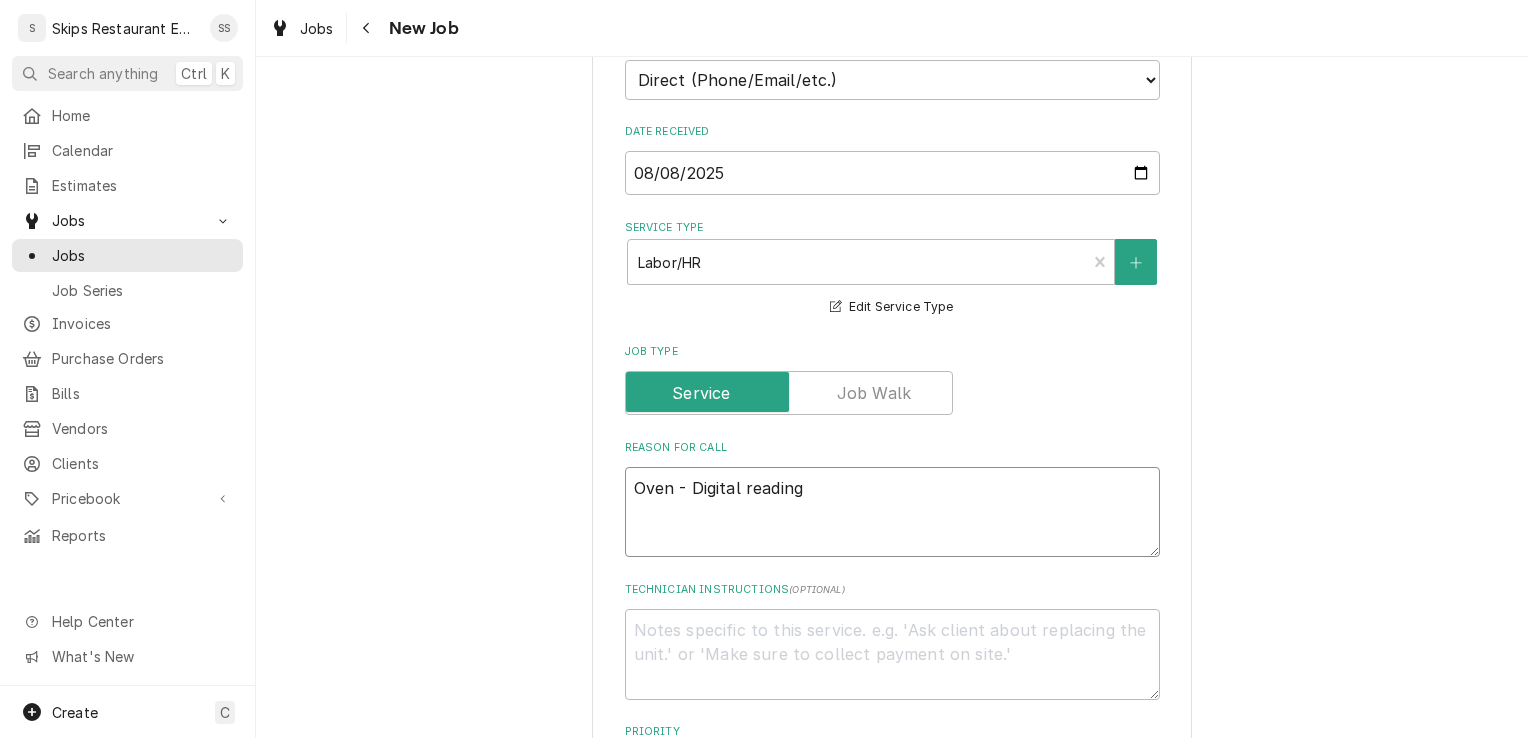 type on "Oven - Digital reading s" 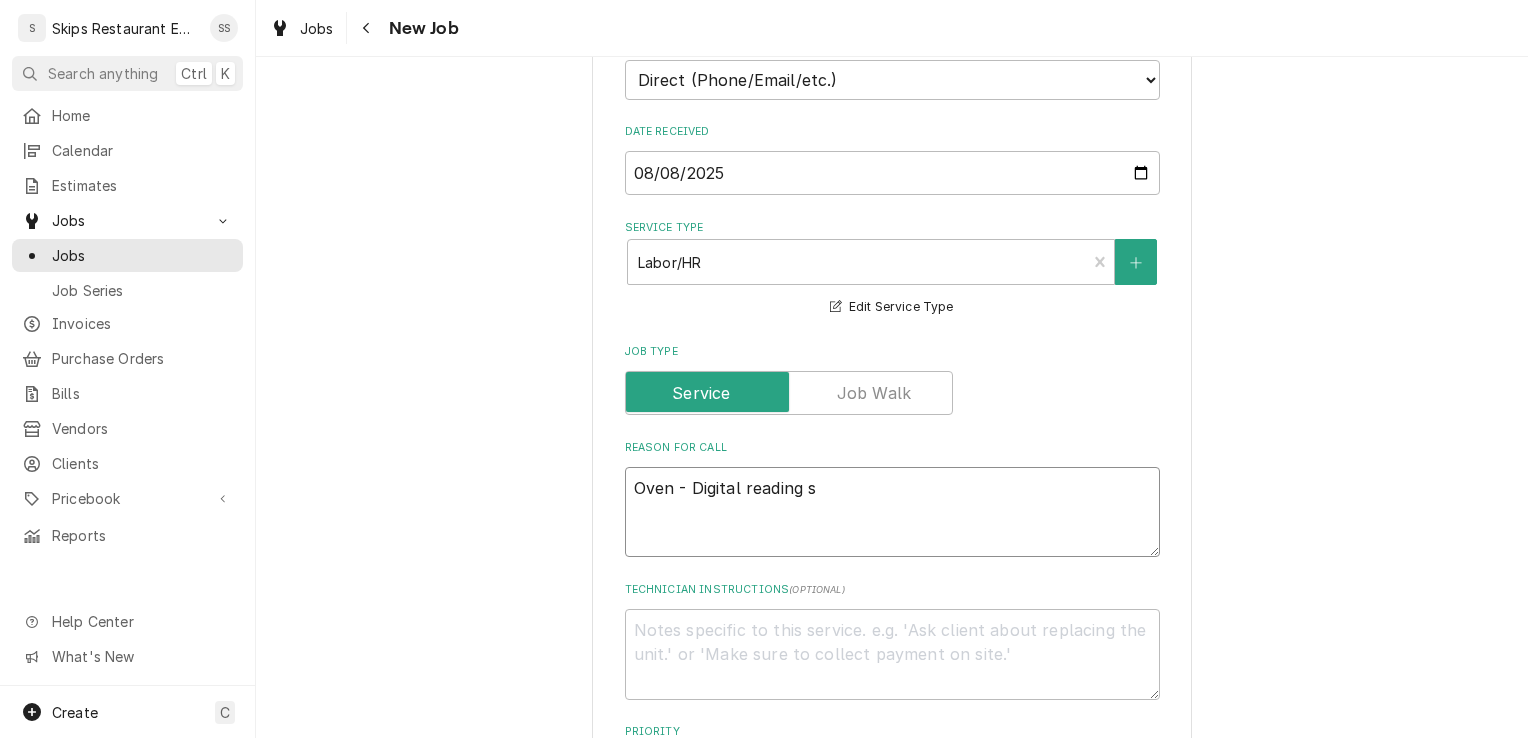 type on "x" 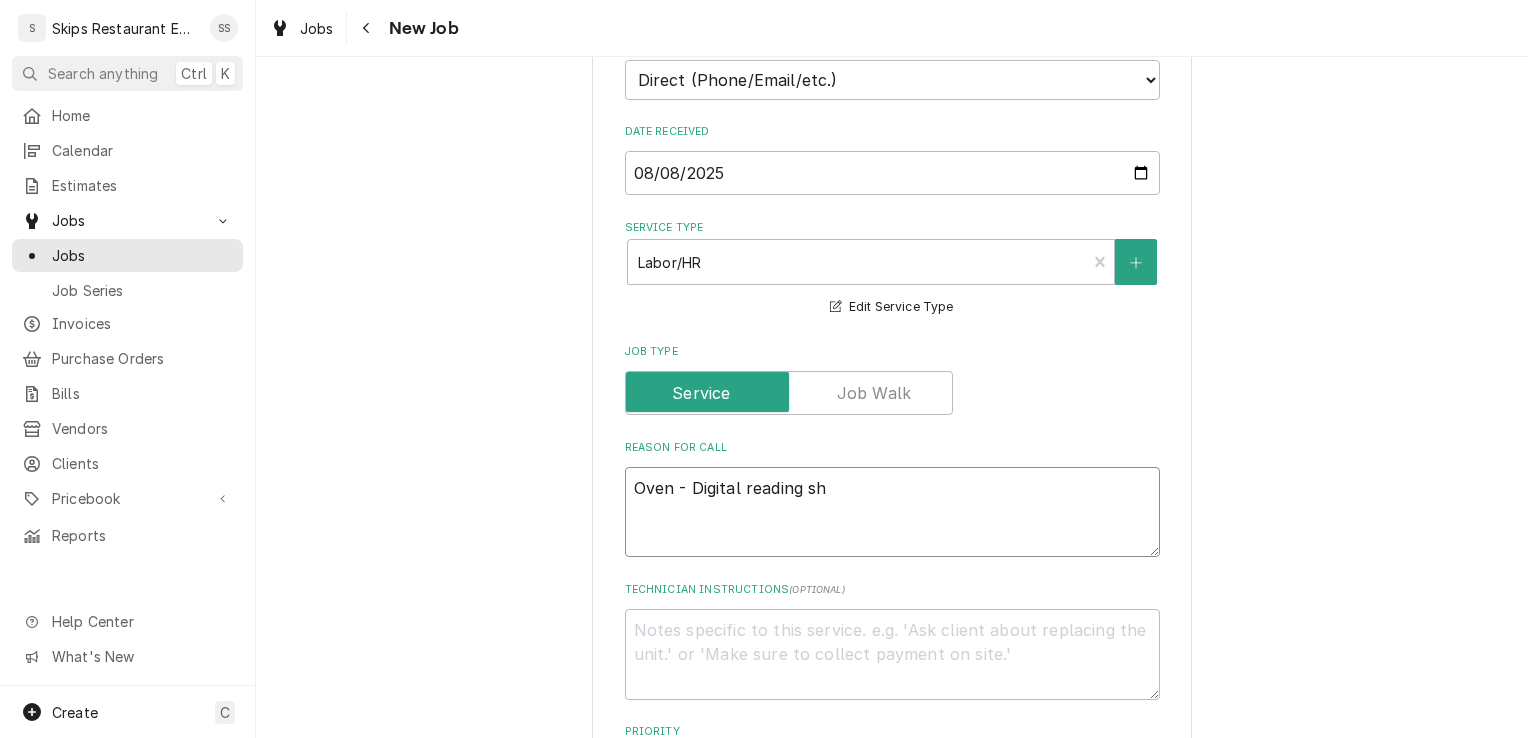 type on "x" 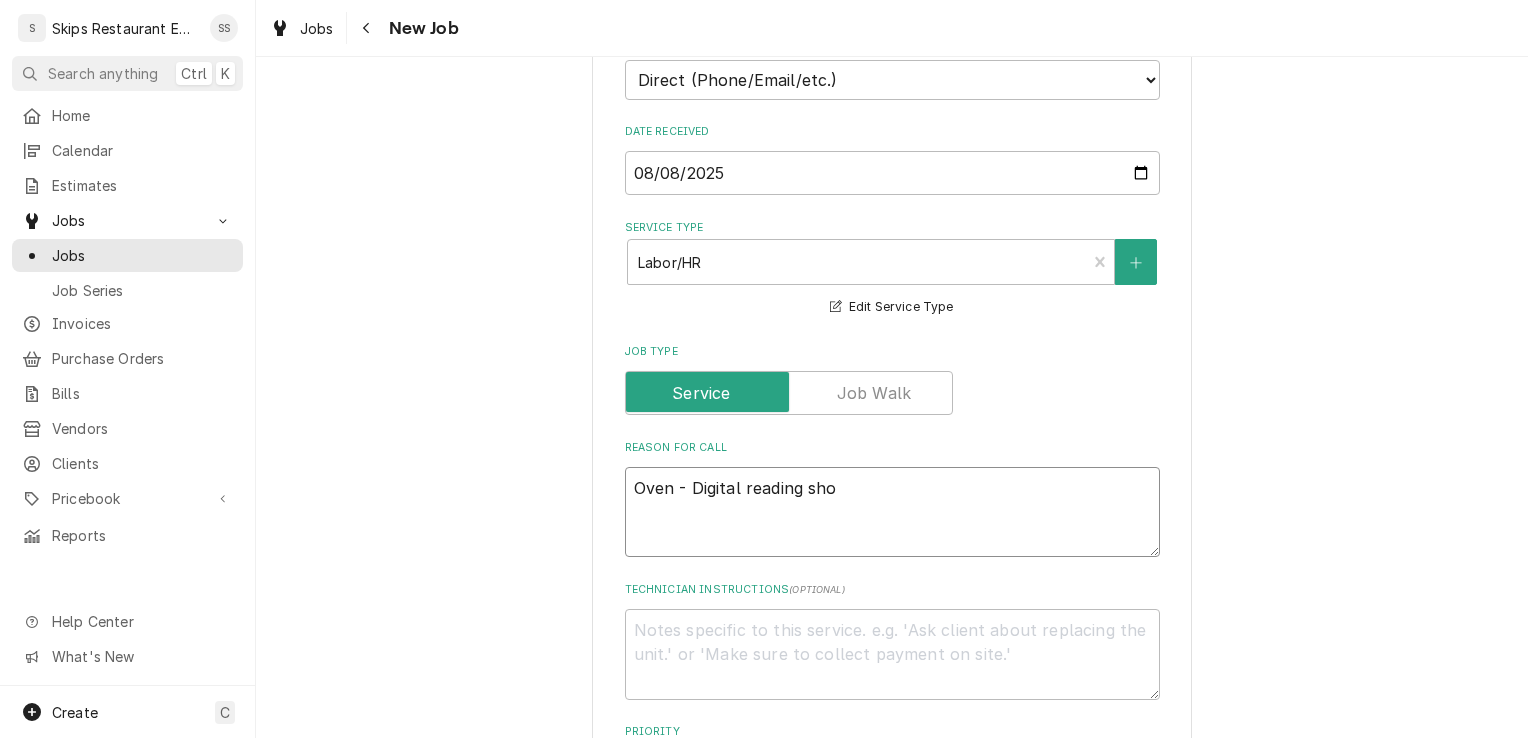 type on "x" 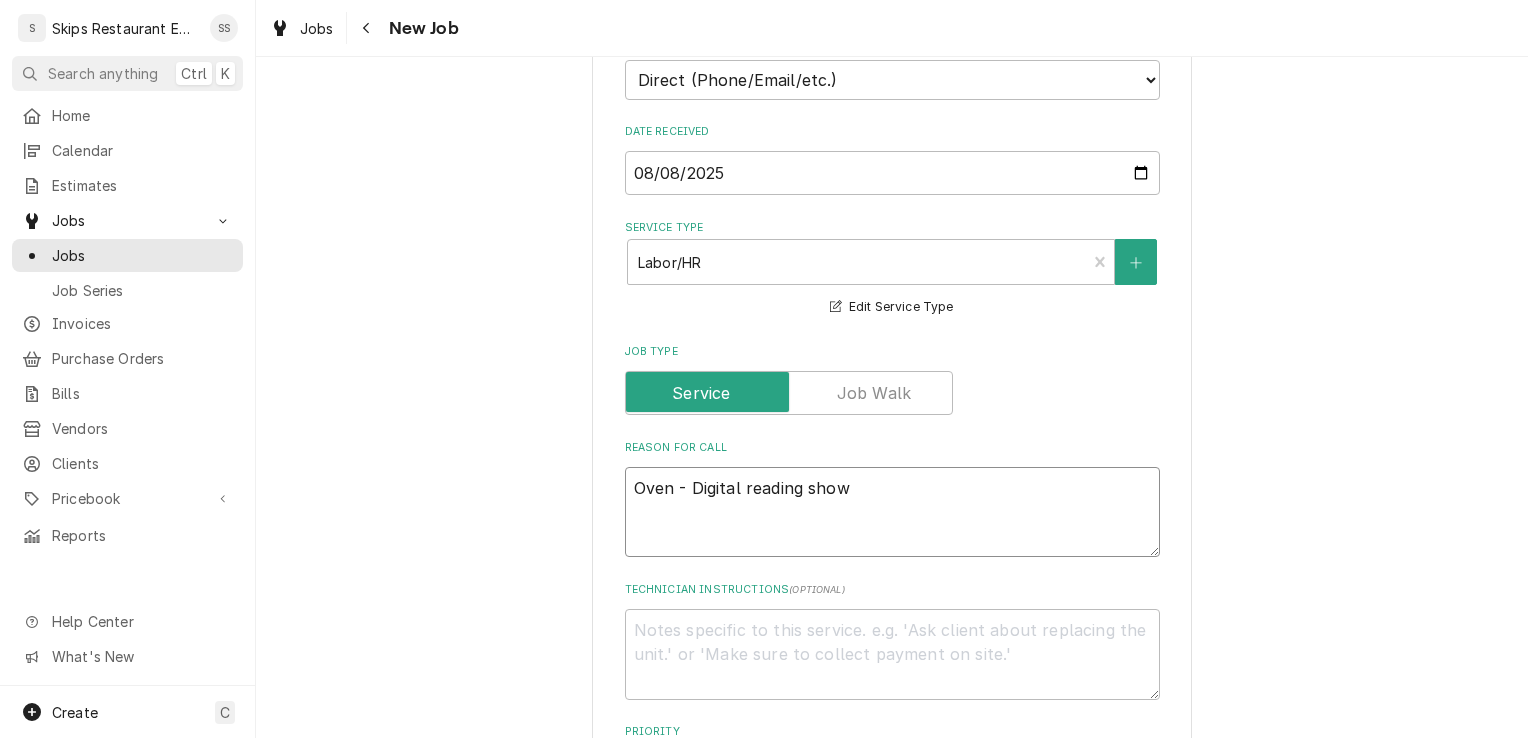 type on "x" 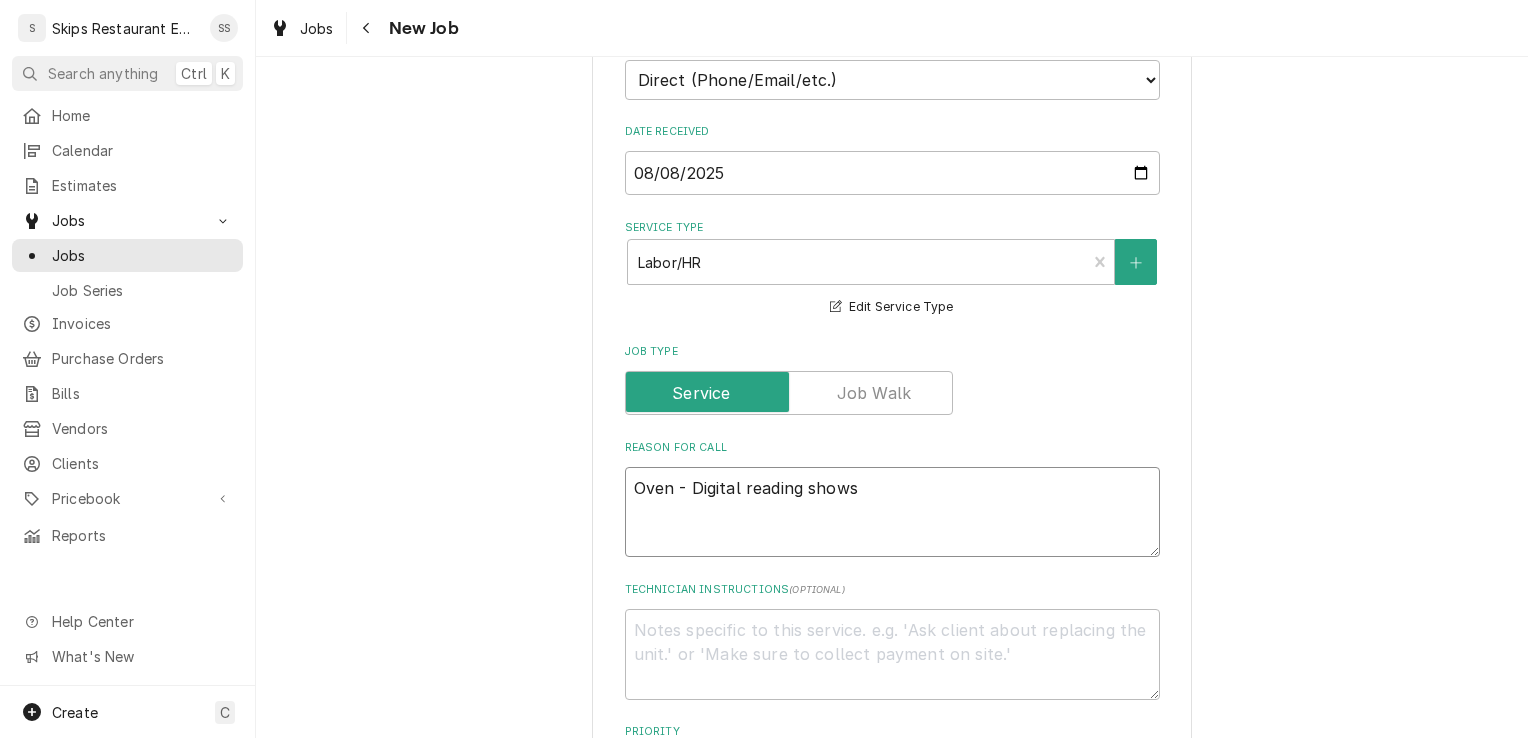 type on "x" 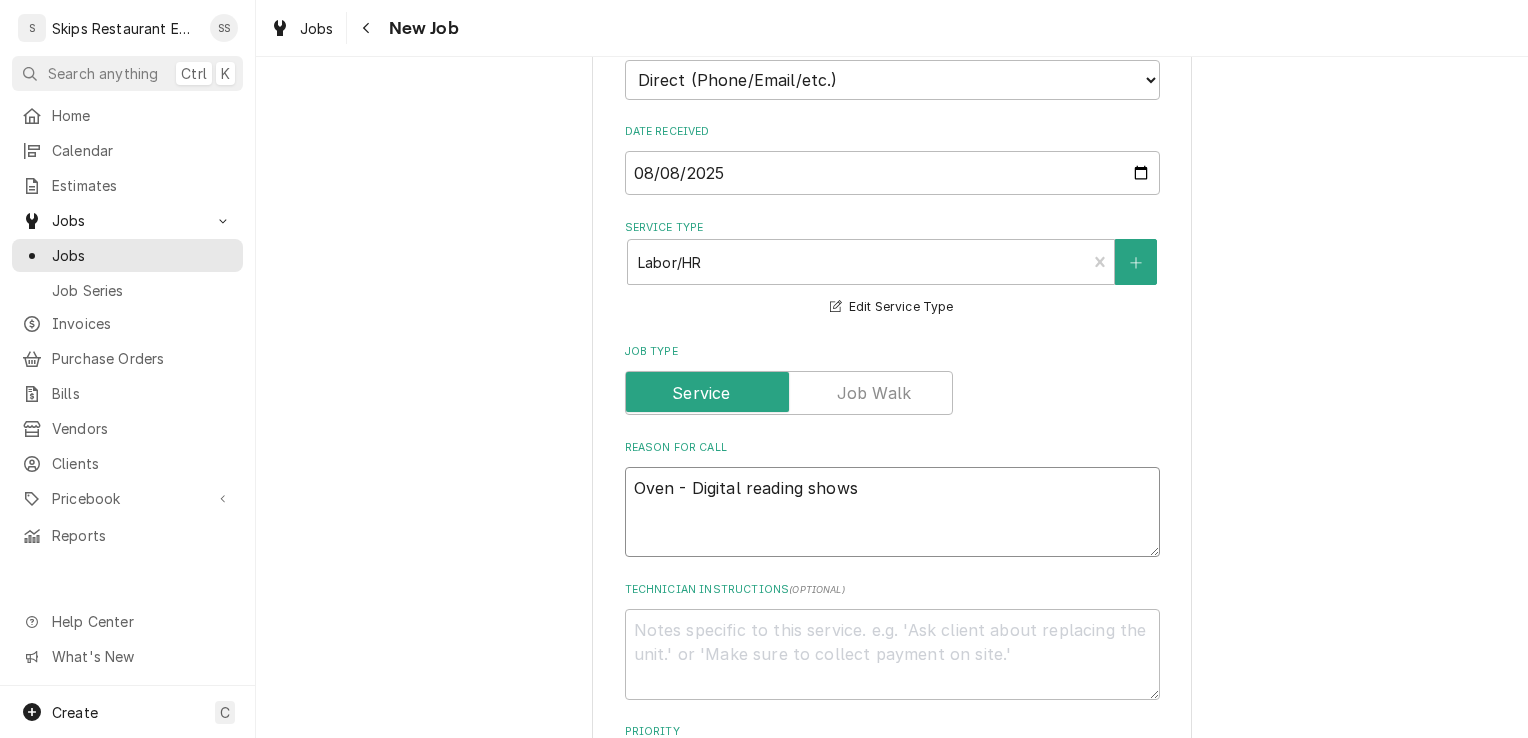 type on "x" 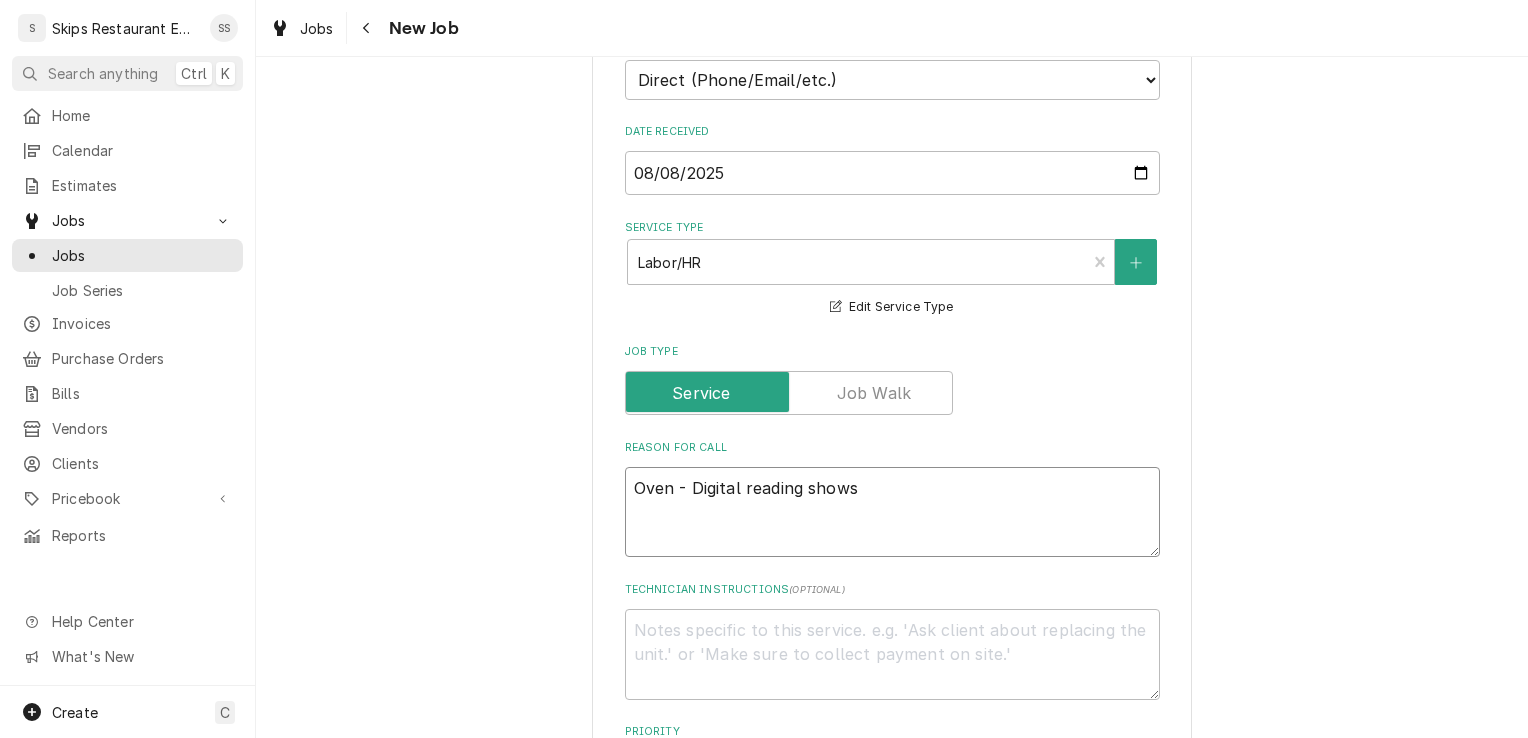 type on "Oven - Digital reading shows E" 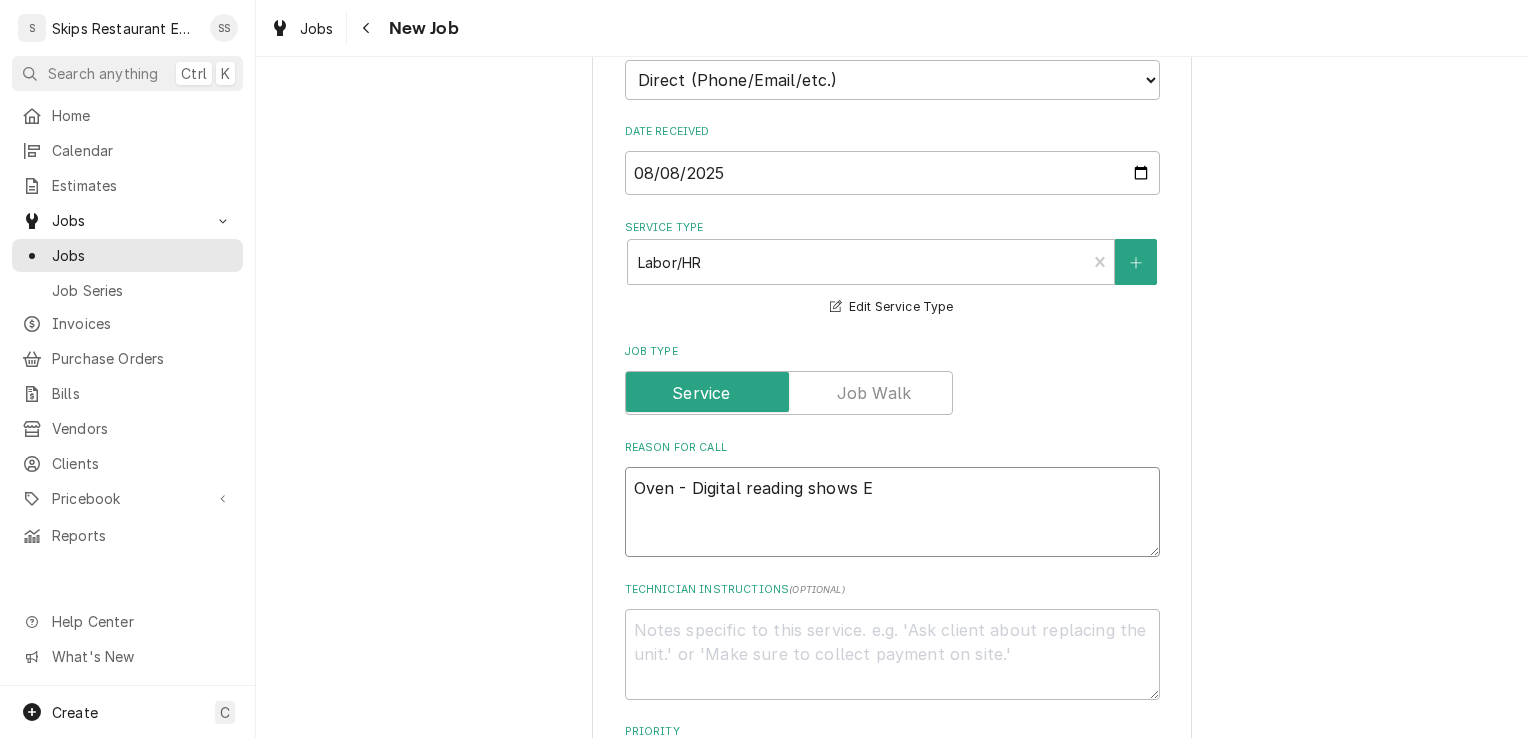 type on "x" 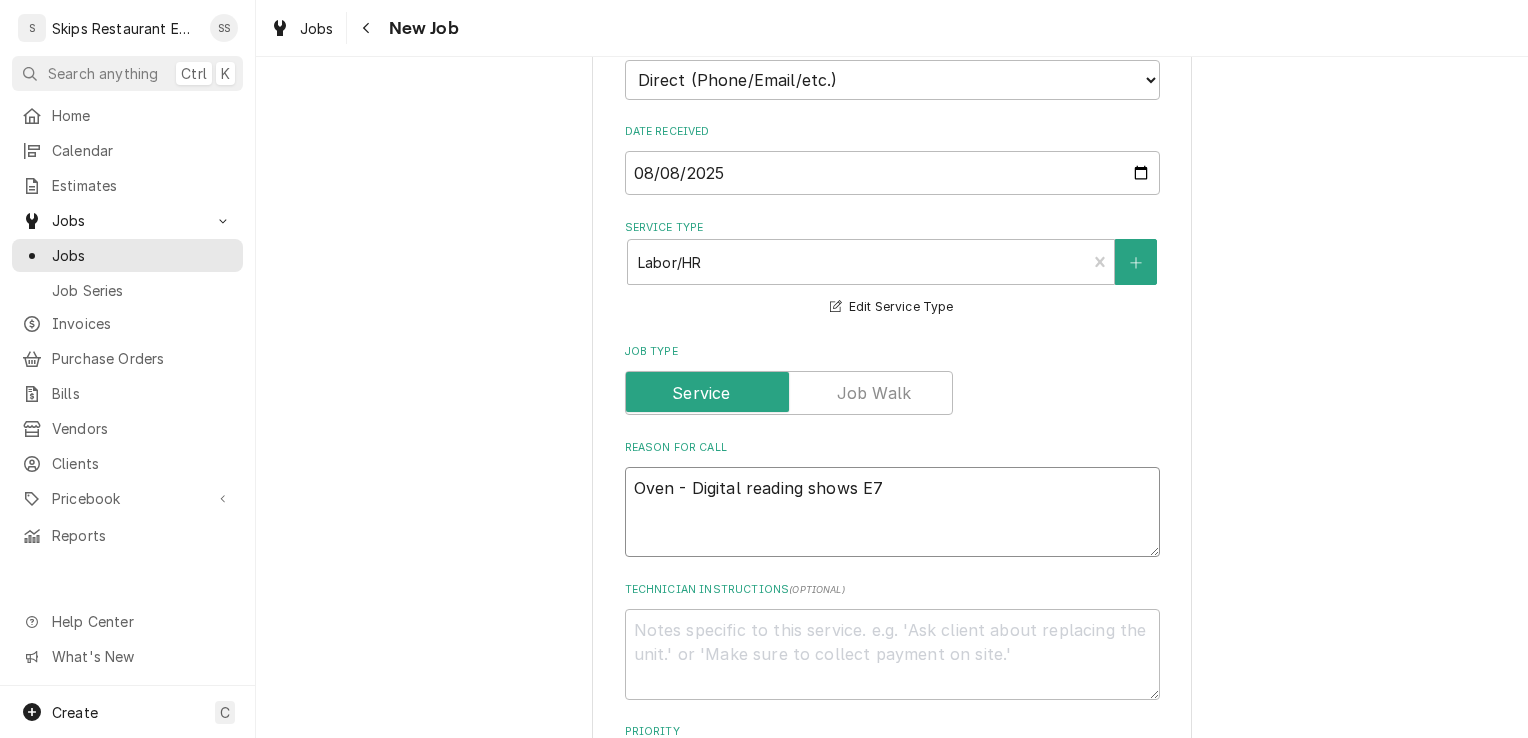 type on "x" 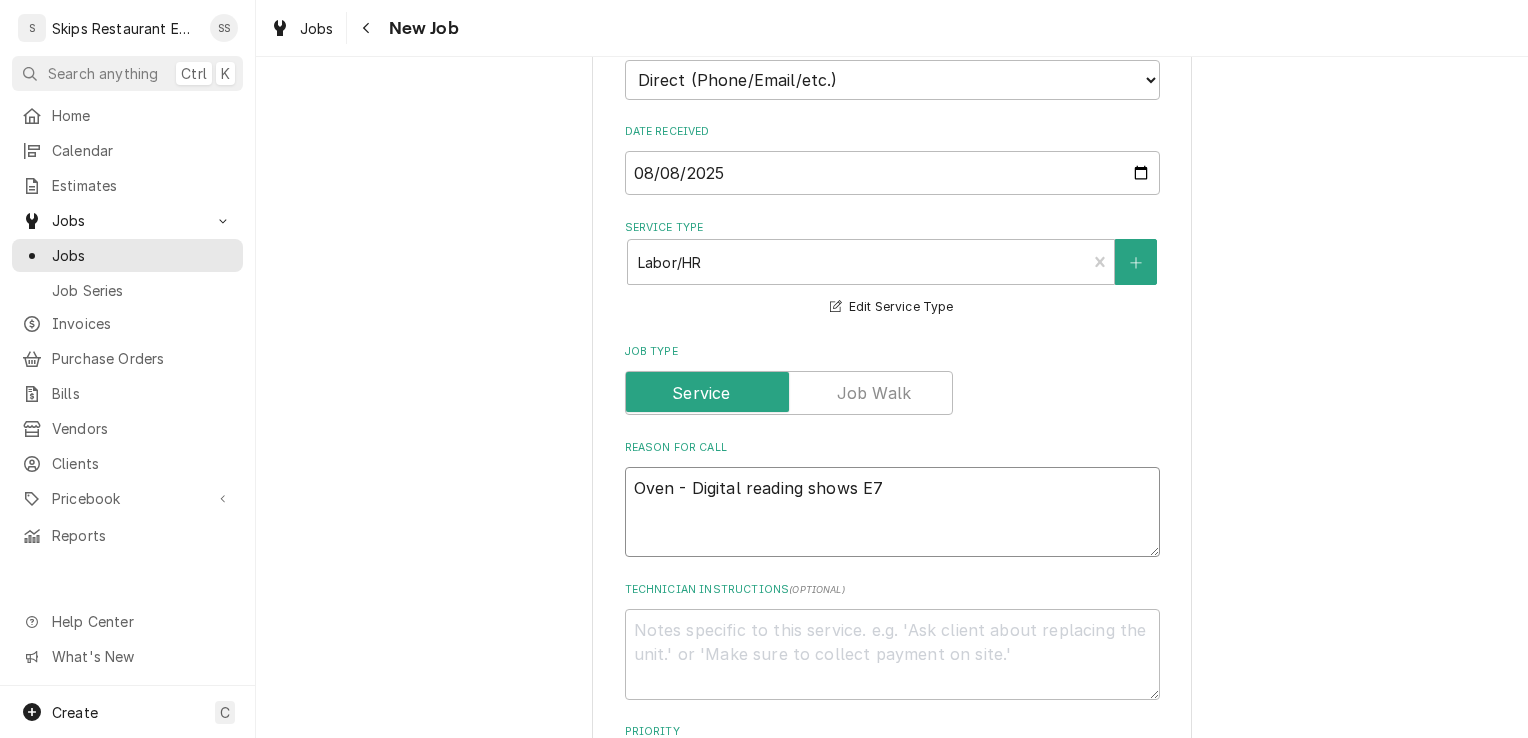 type on "Oven - Digital reading shows E7." 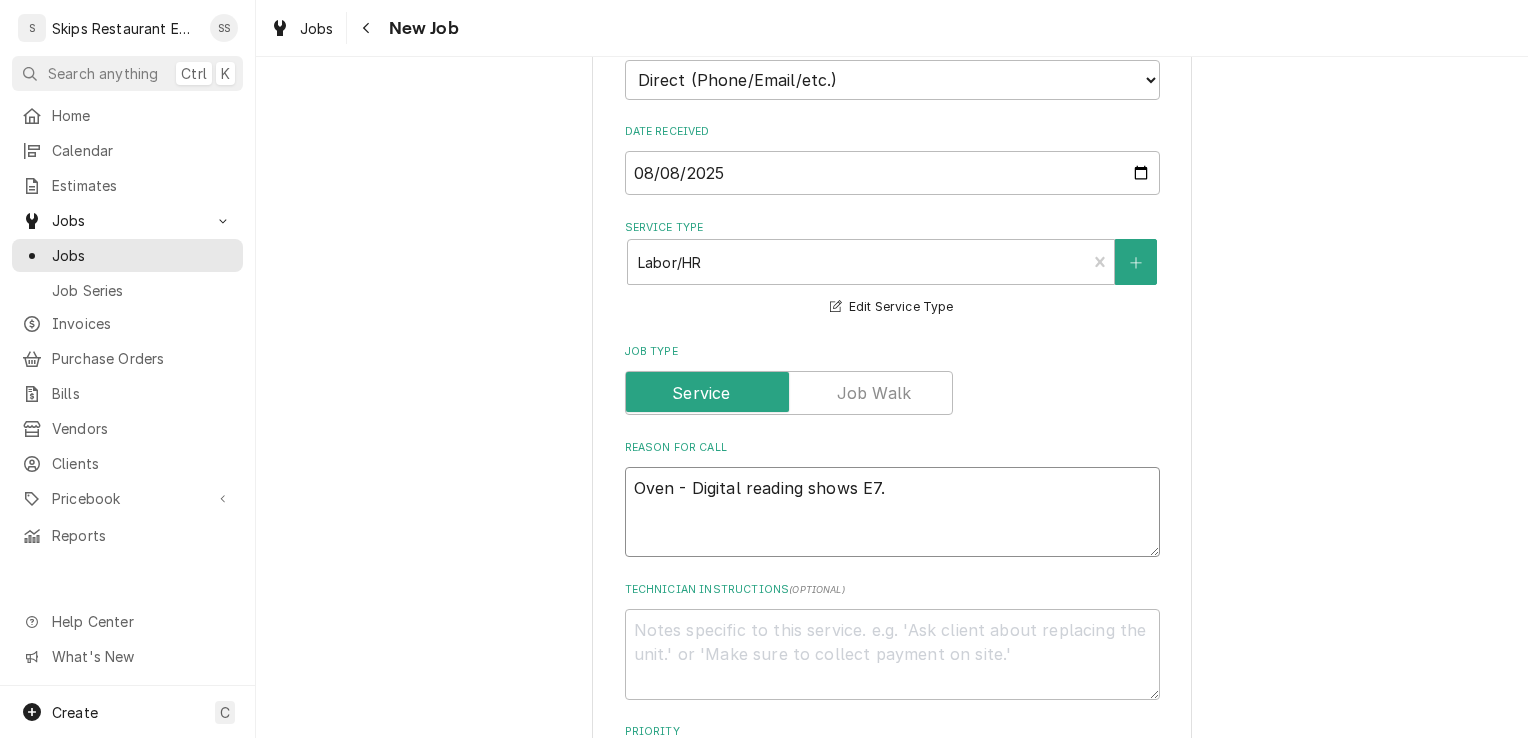 type on "x" 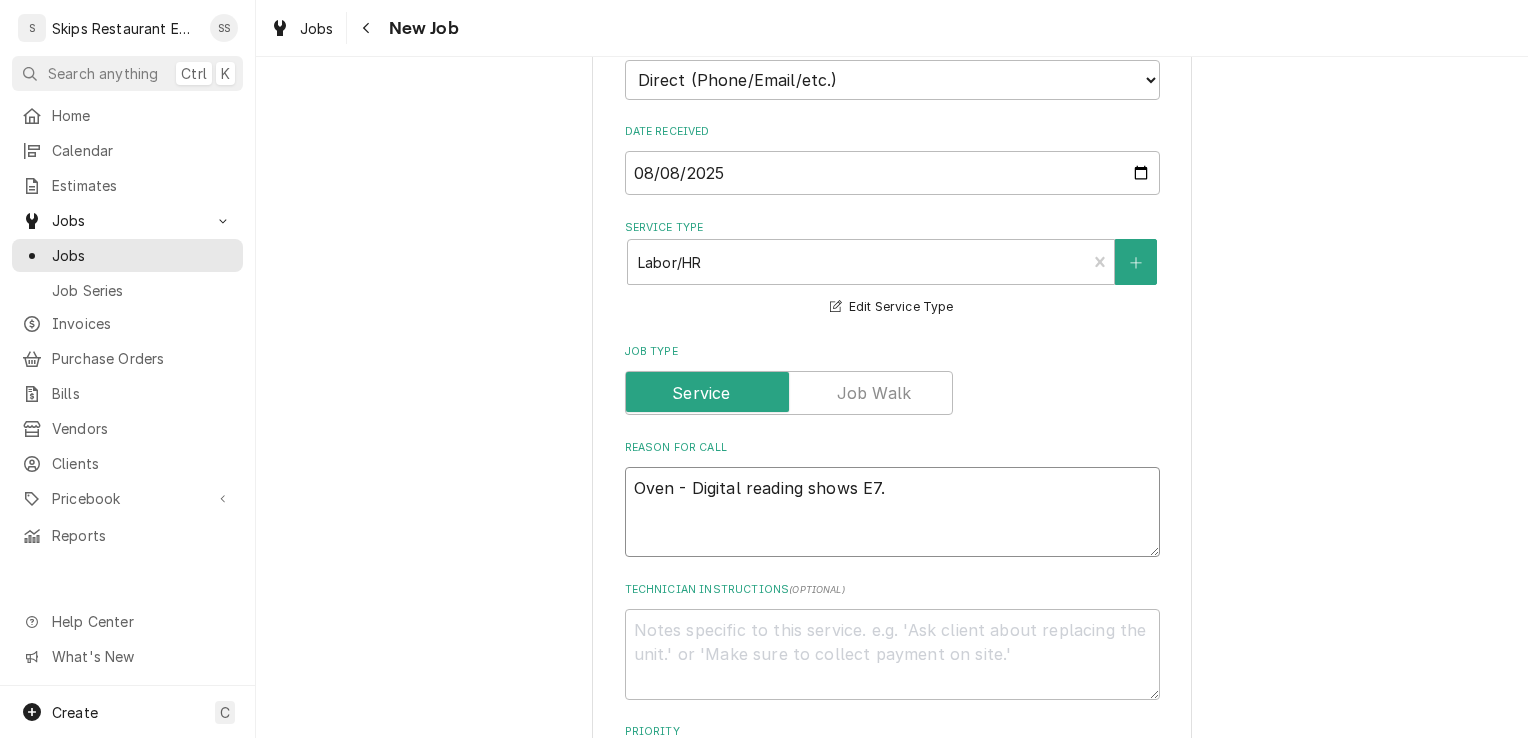 type on "x" 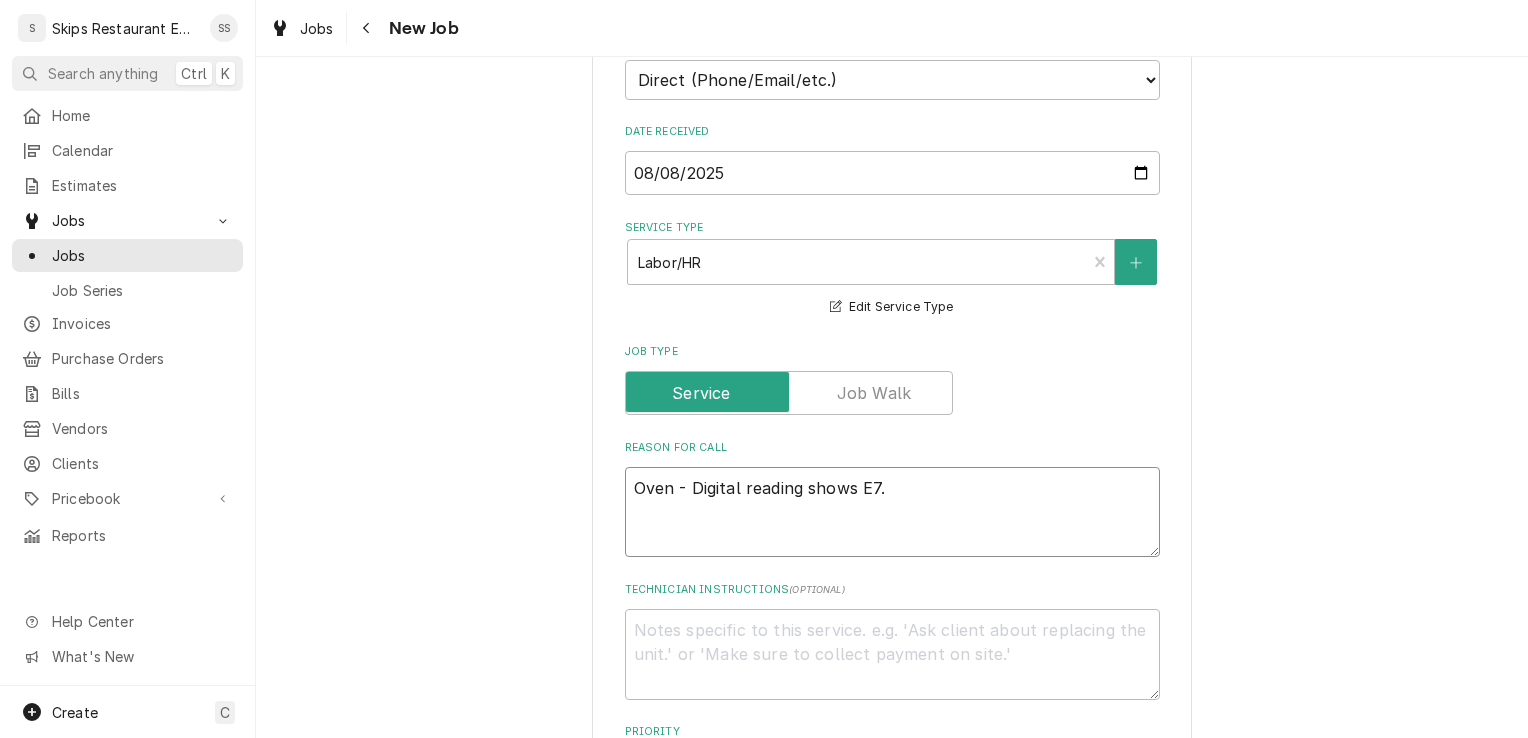 type on "Oven - Digital reading shows E7. T" 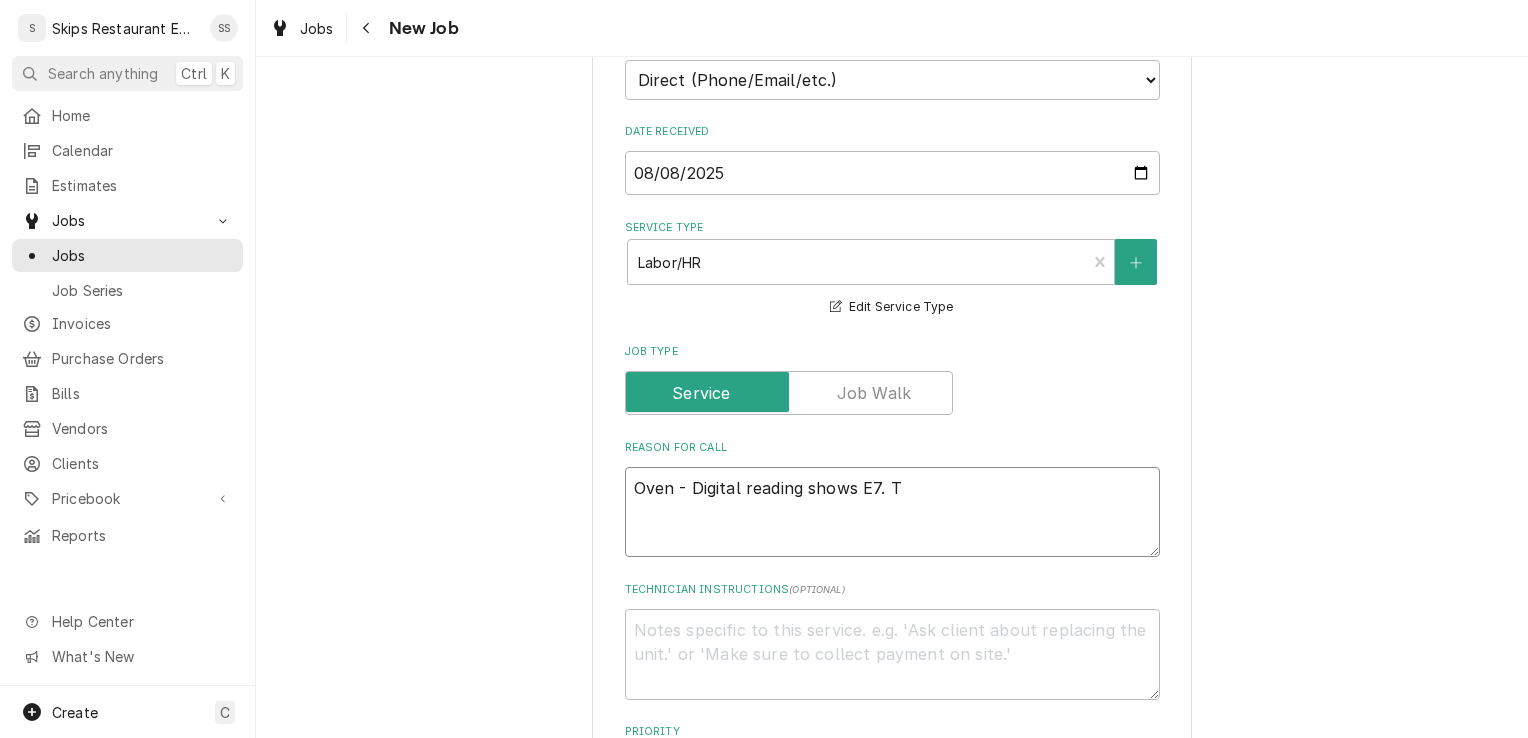 type on "x" 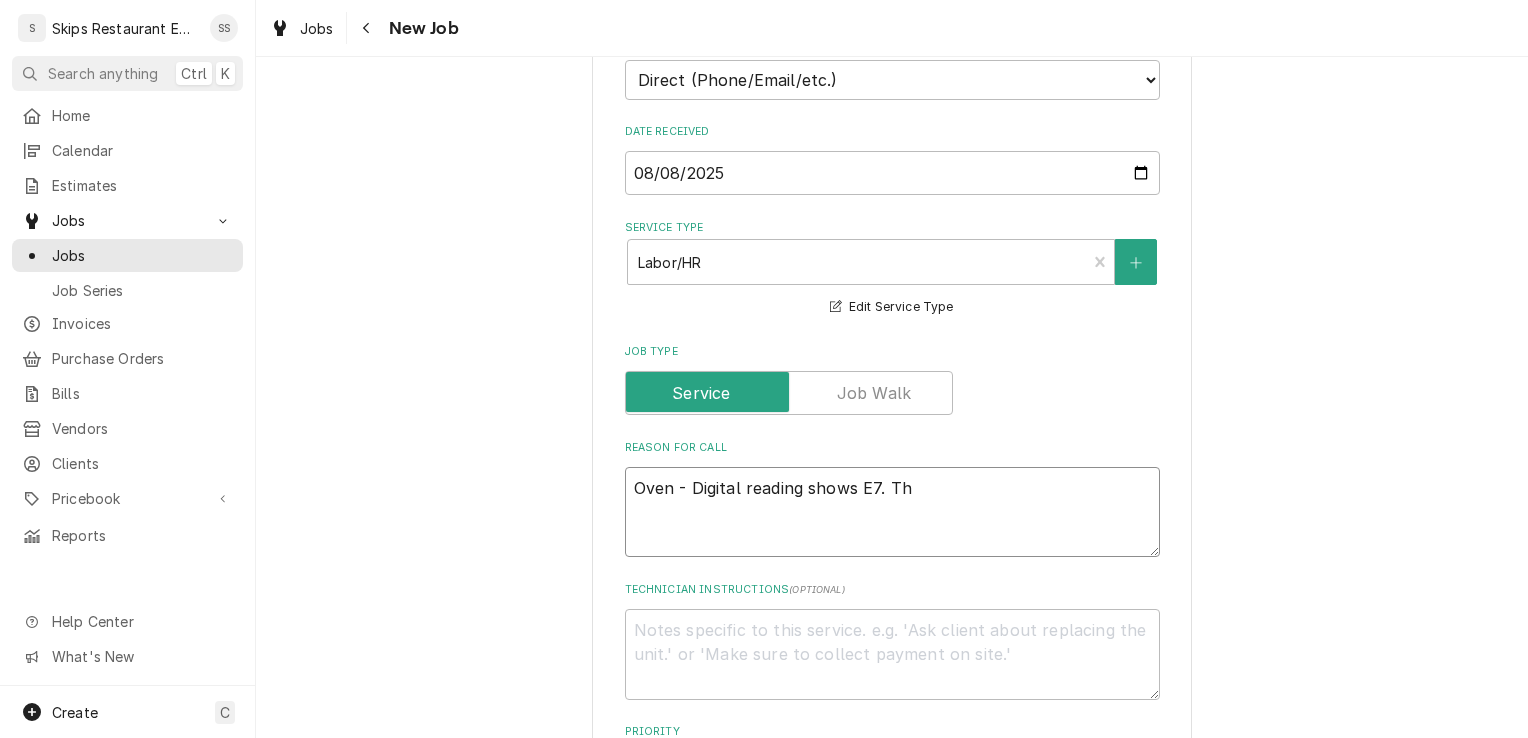 type on "x" 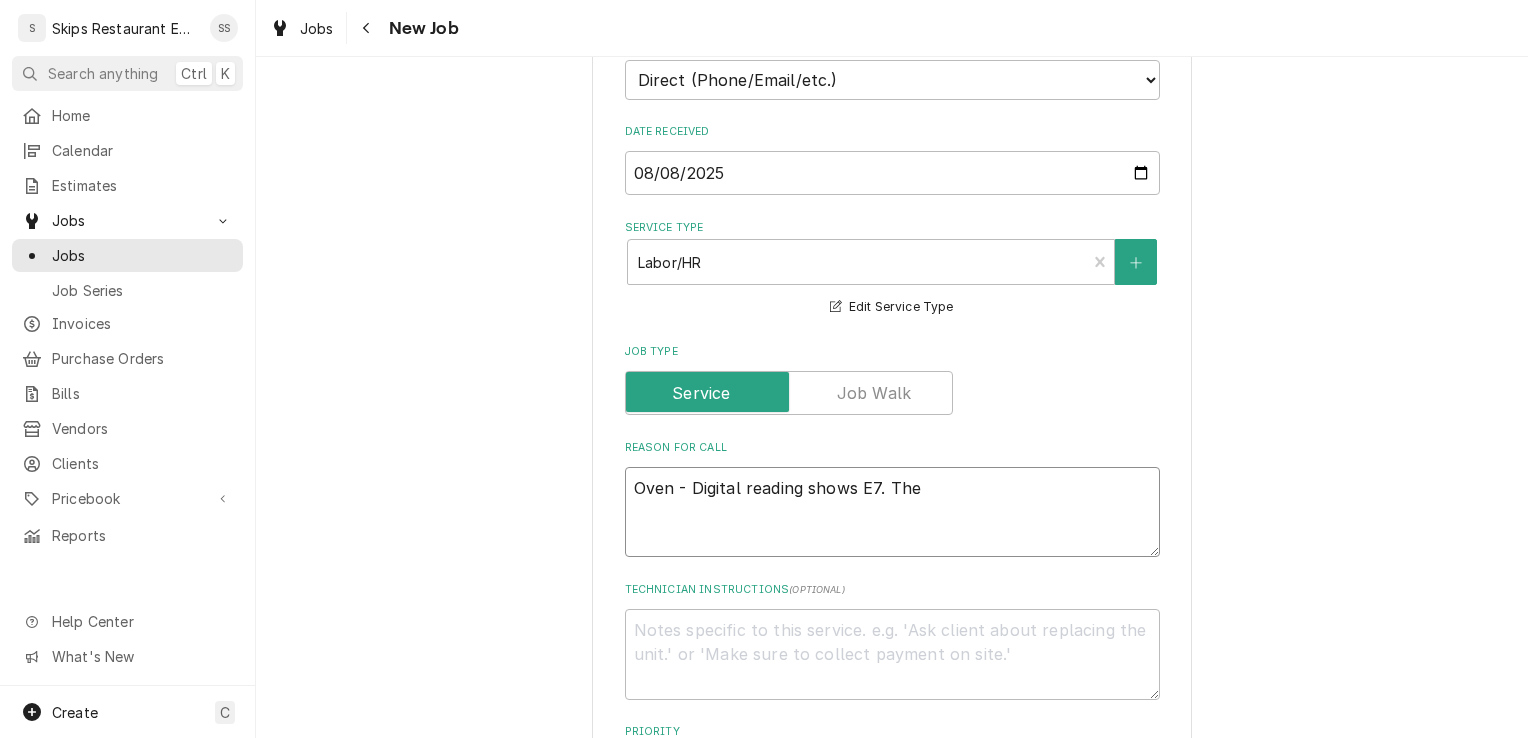 type on "x" 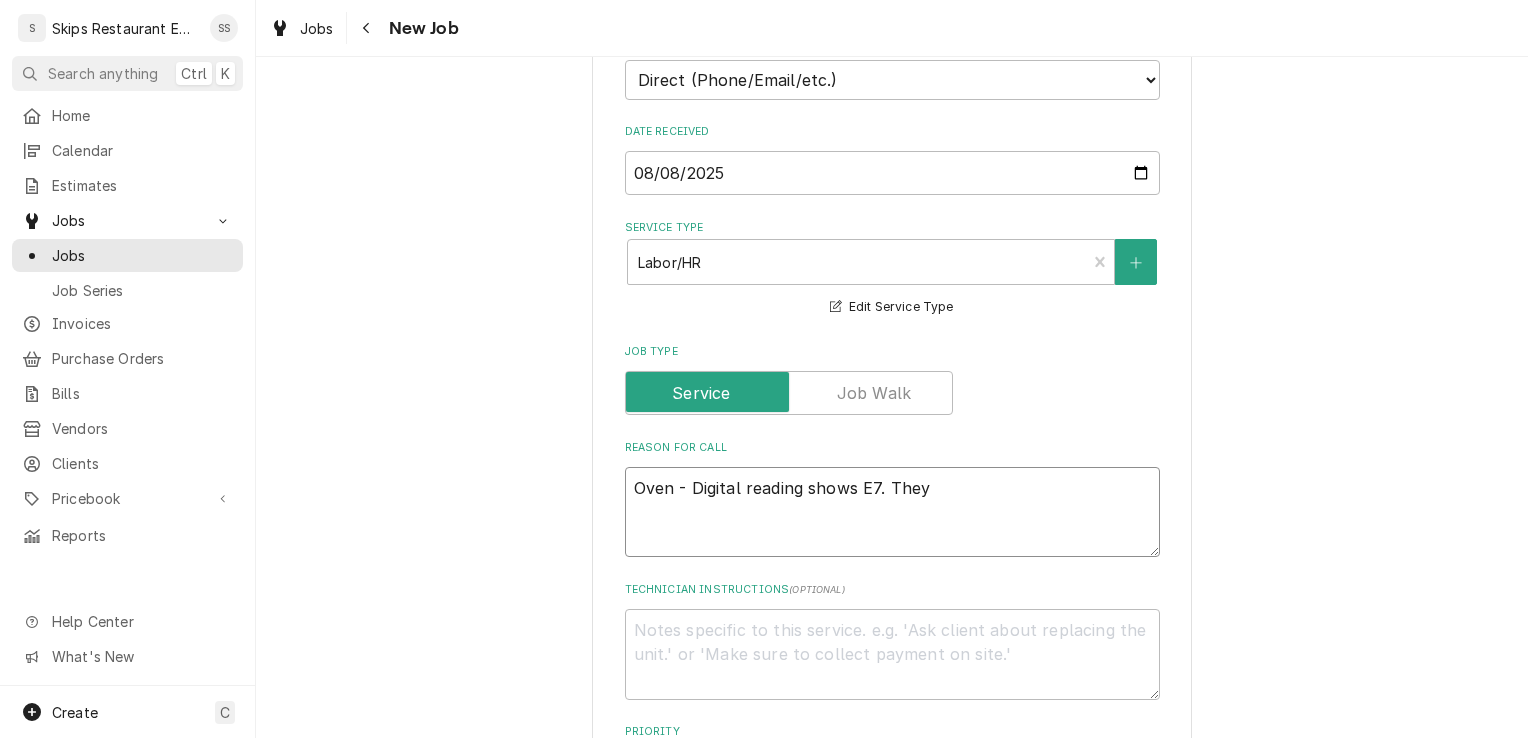 type on "x" 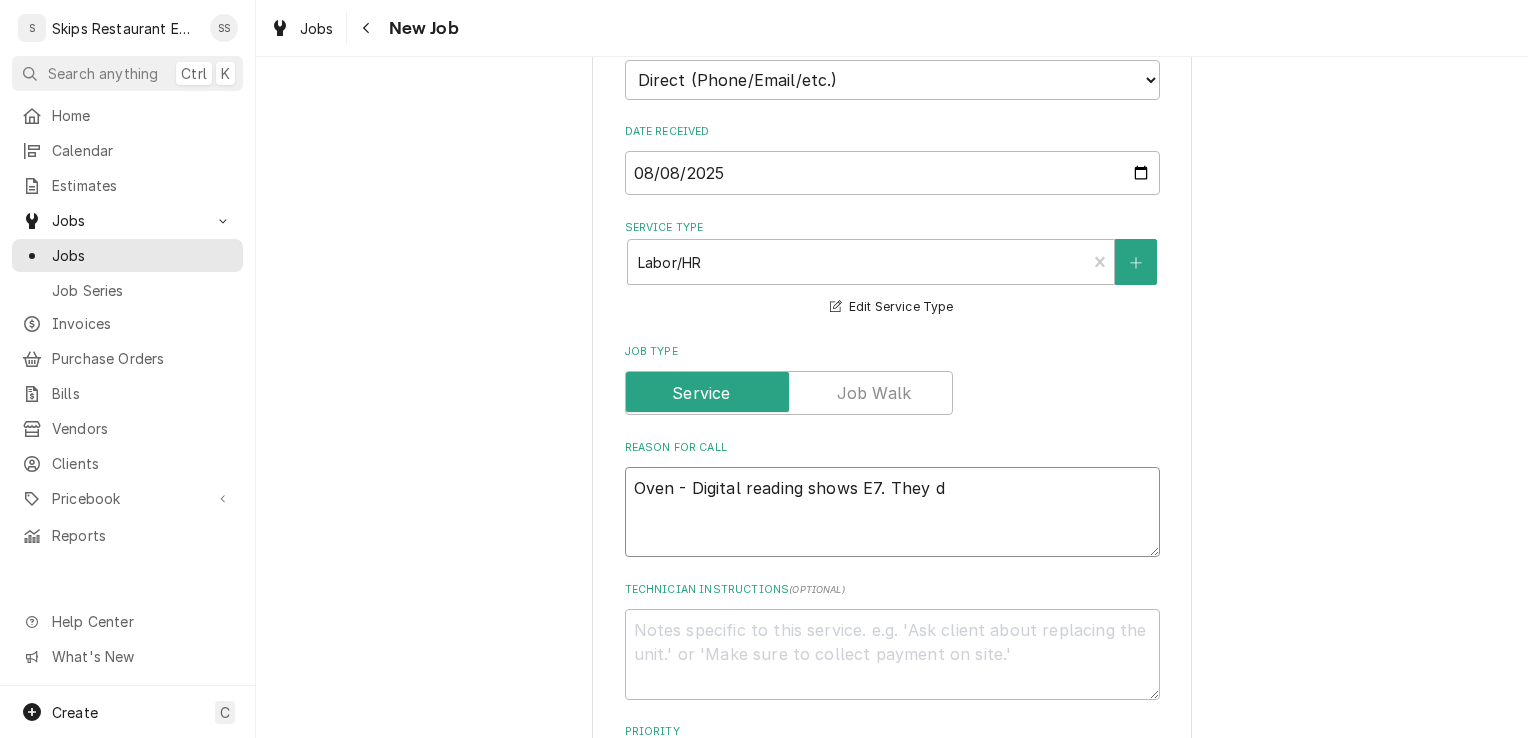 type on "x" 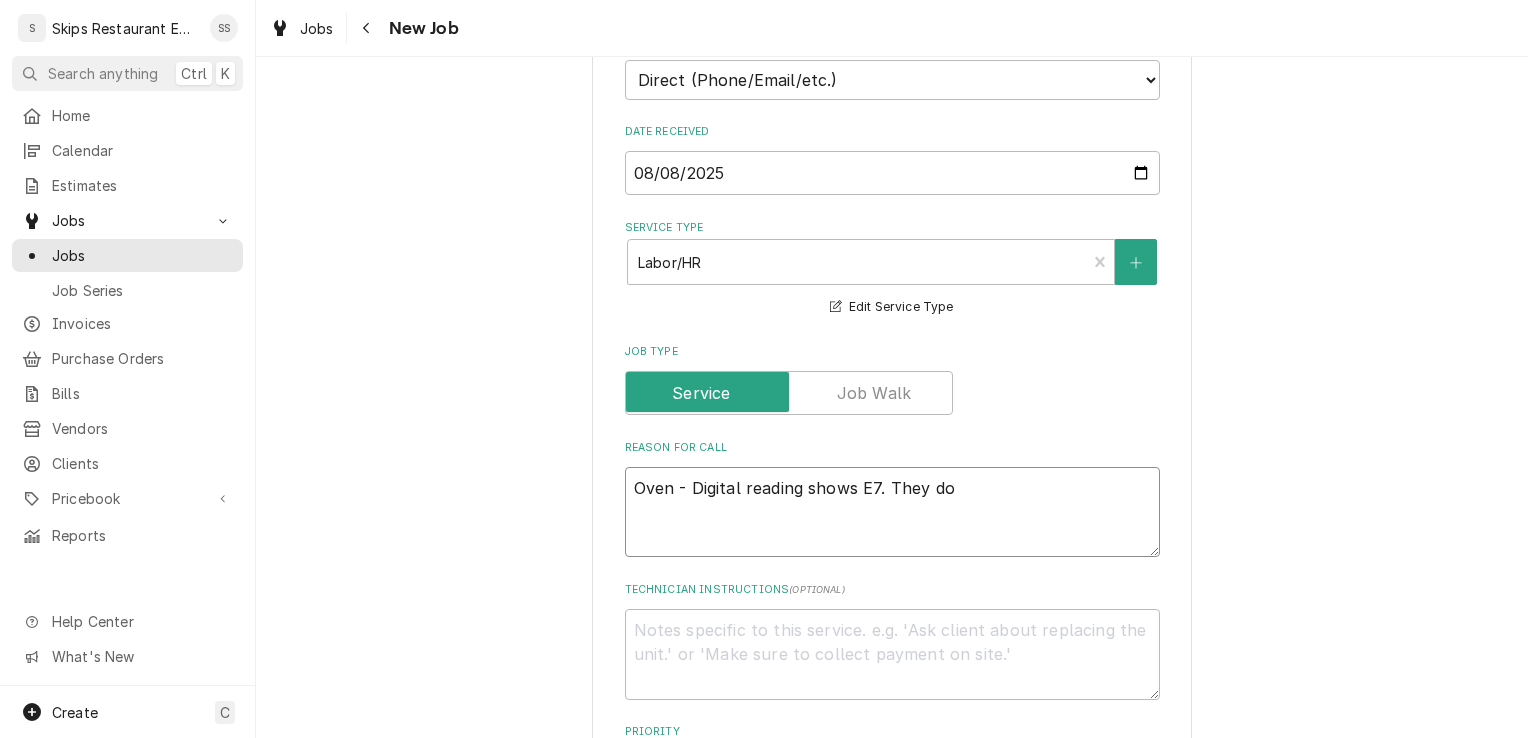 type on "x" 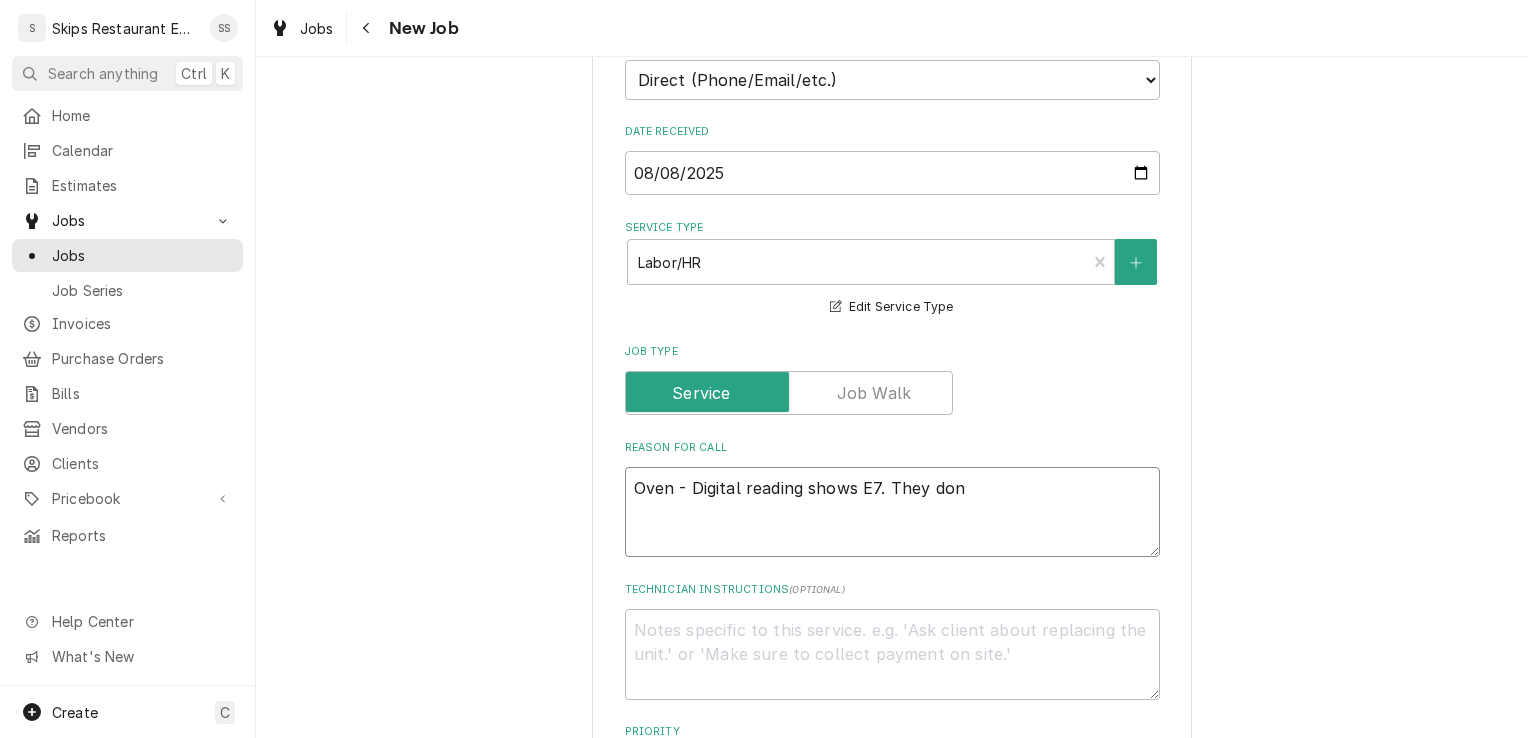 type on "x" 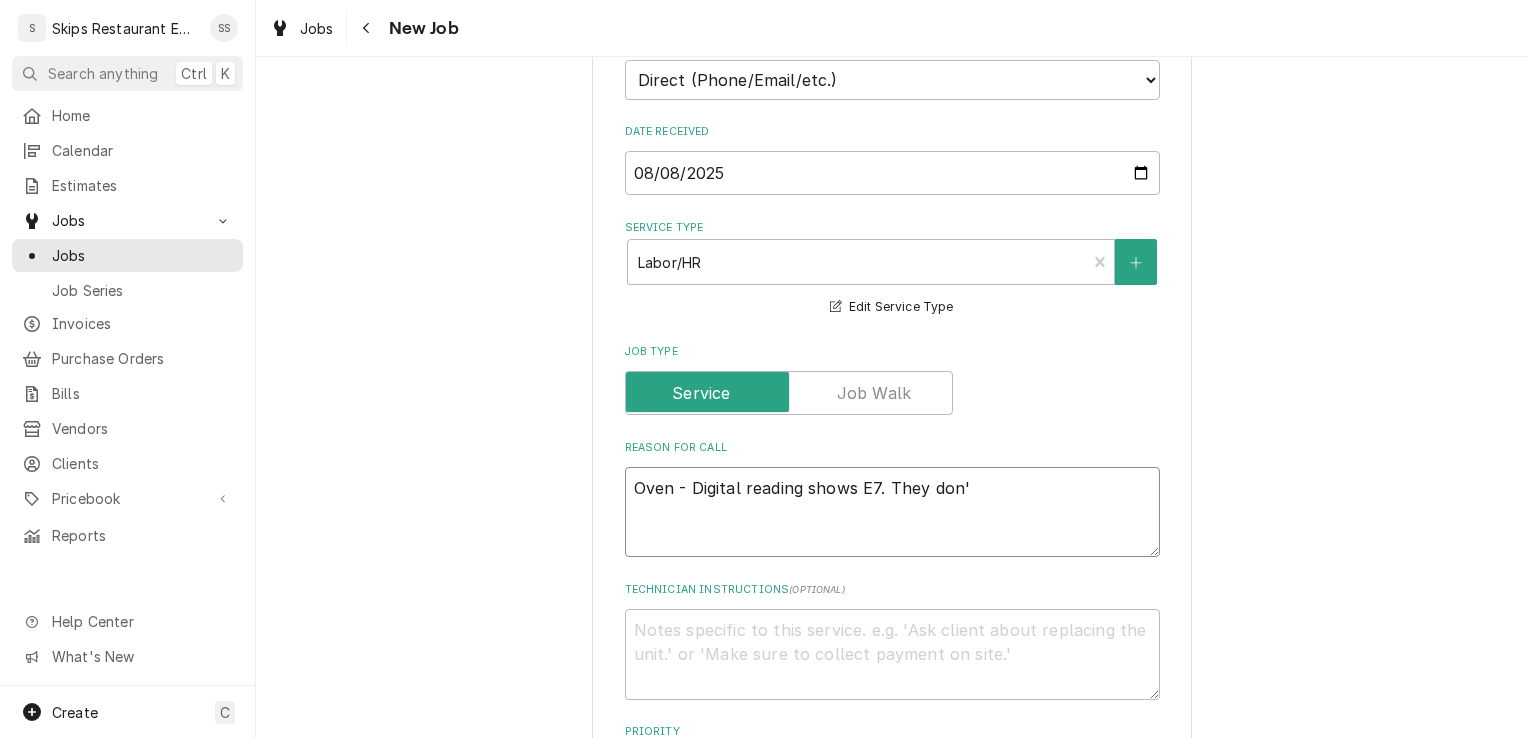 type on "x" 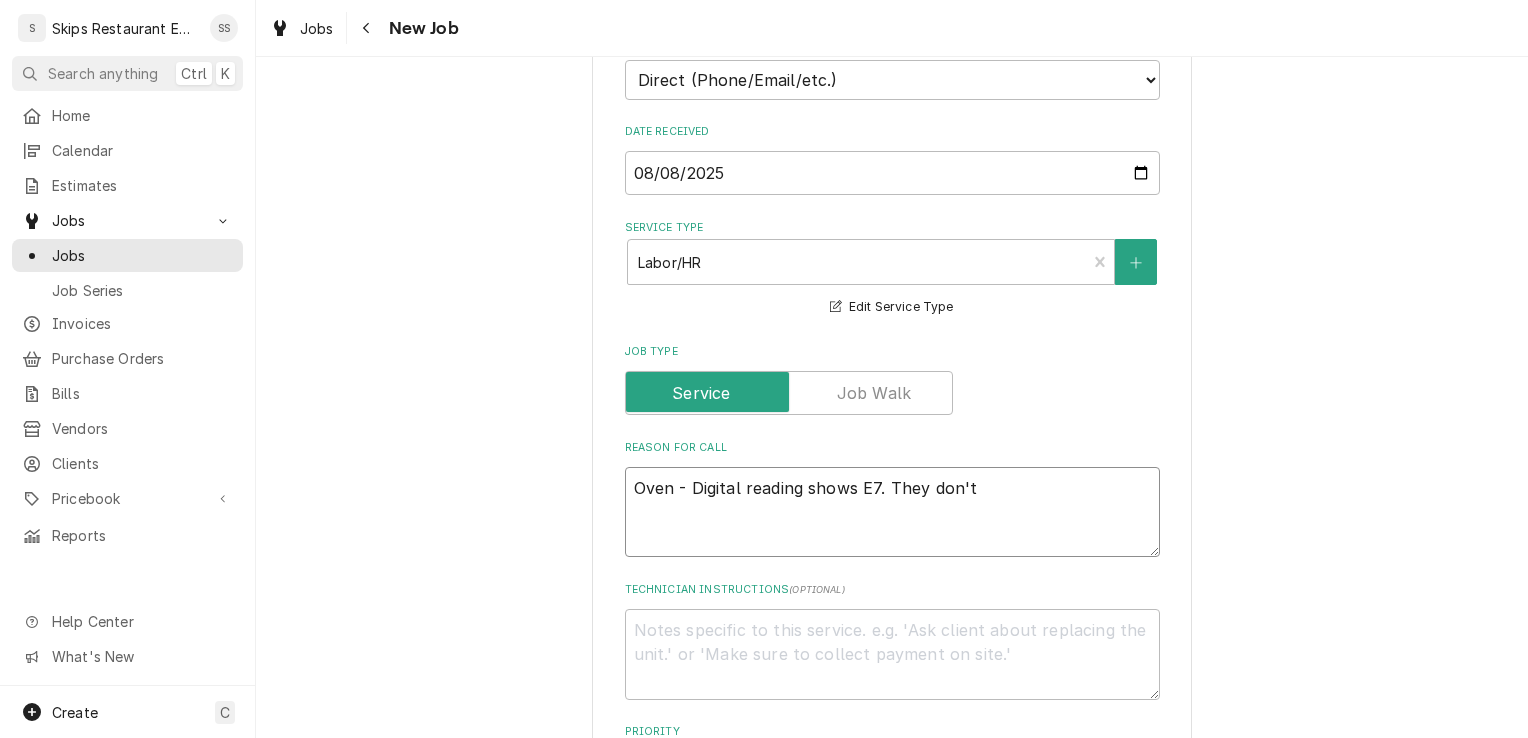 type on "x" 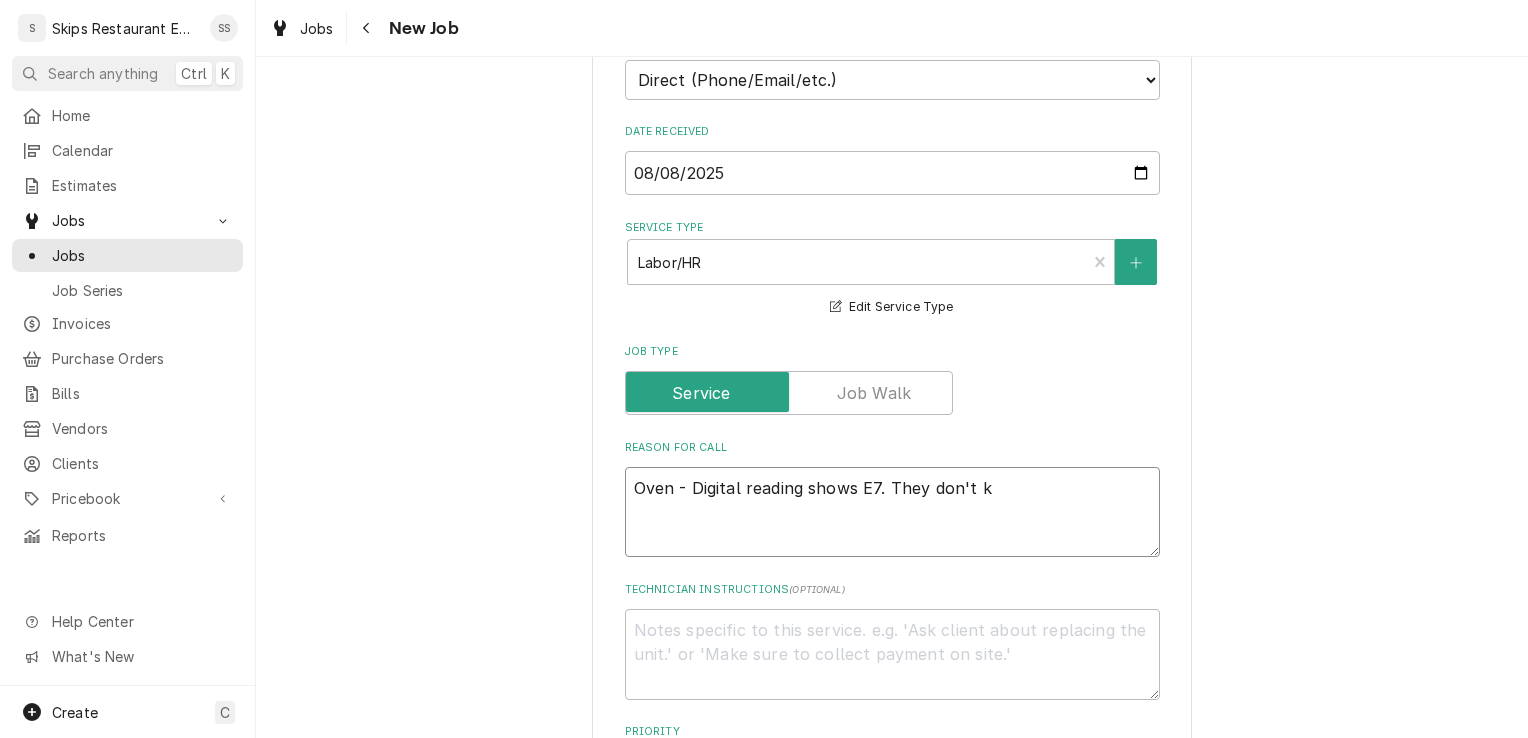 type on "x" 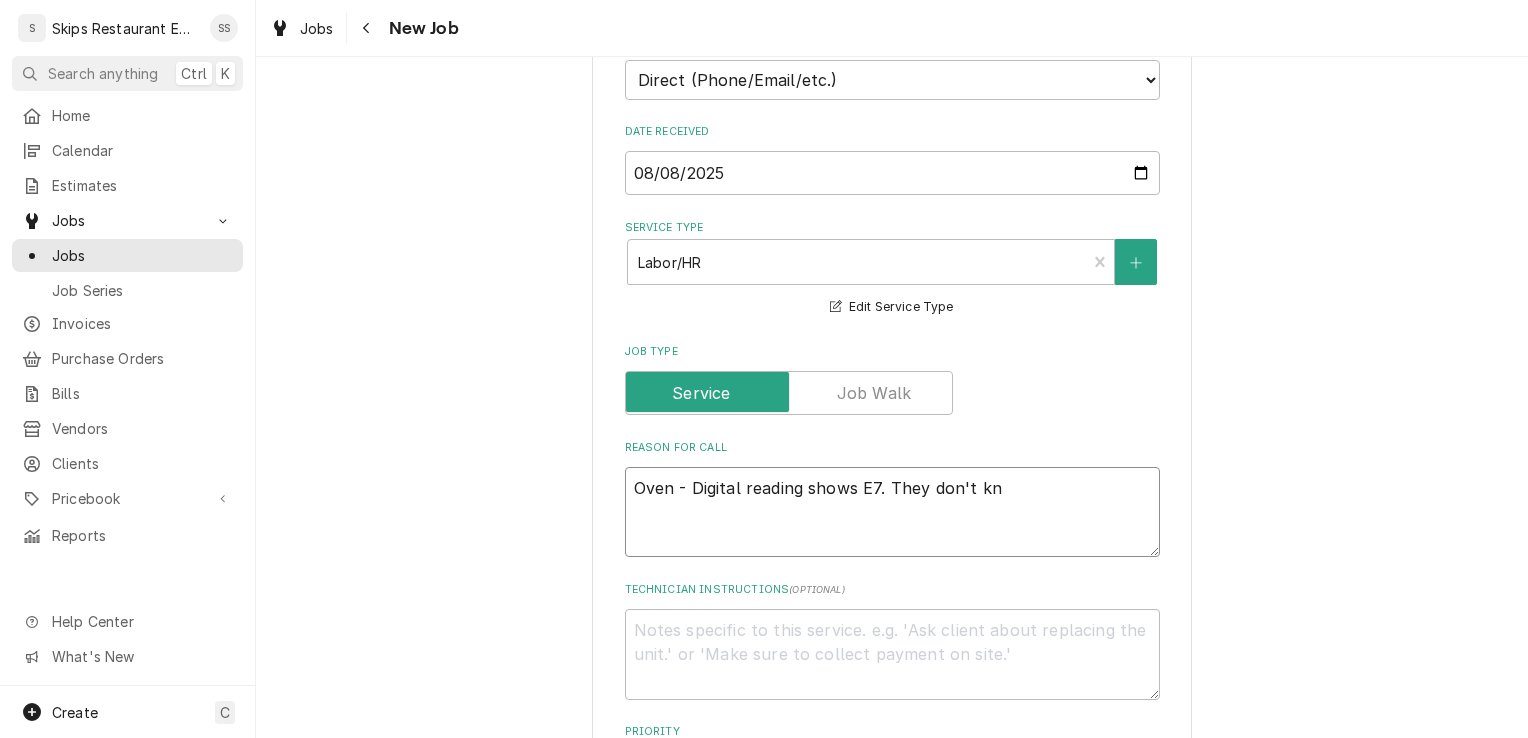 type on "x" 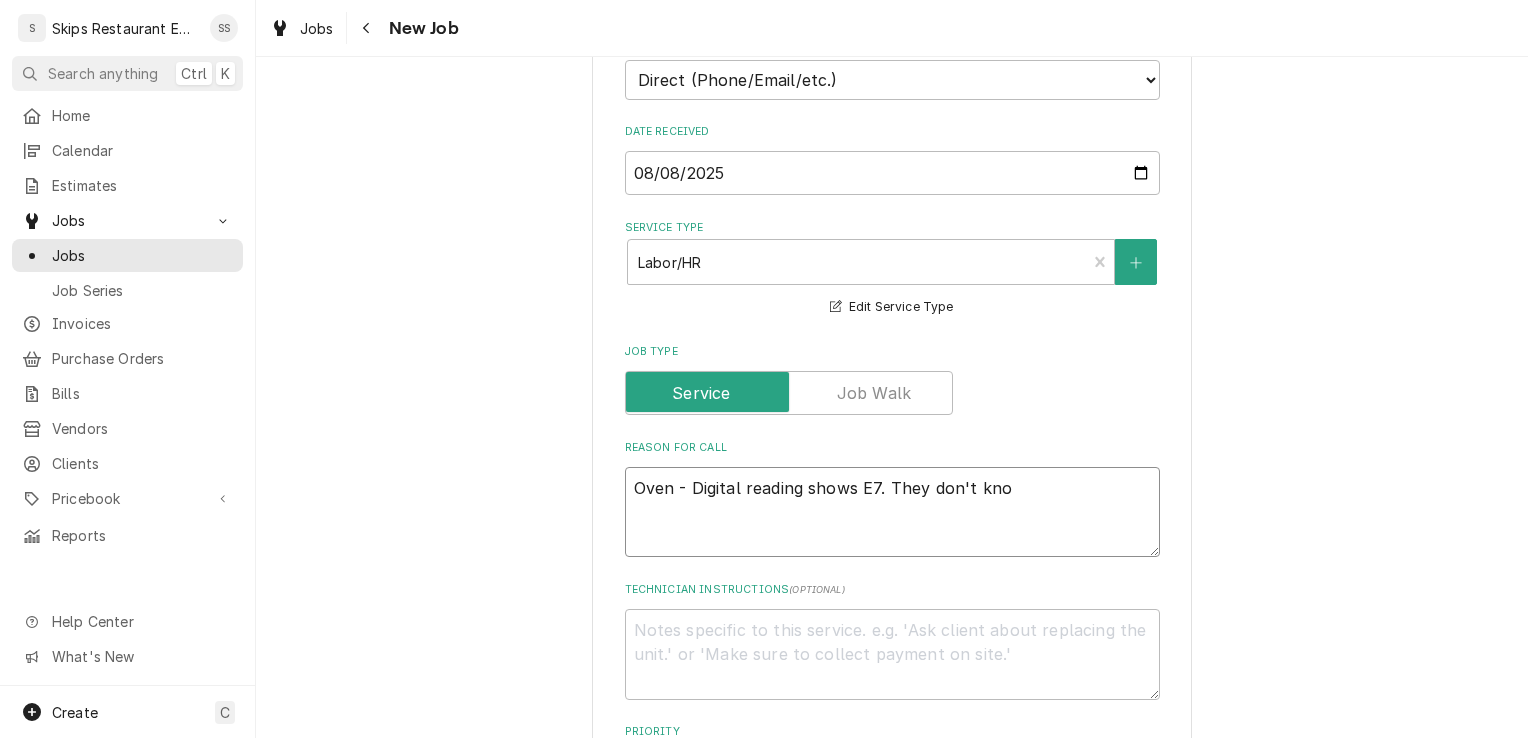 type on "x" 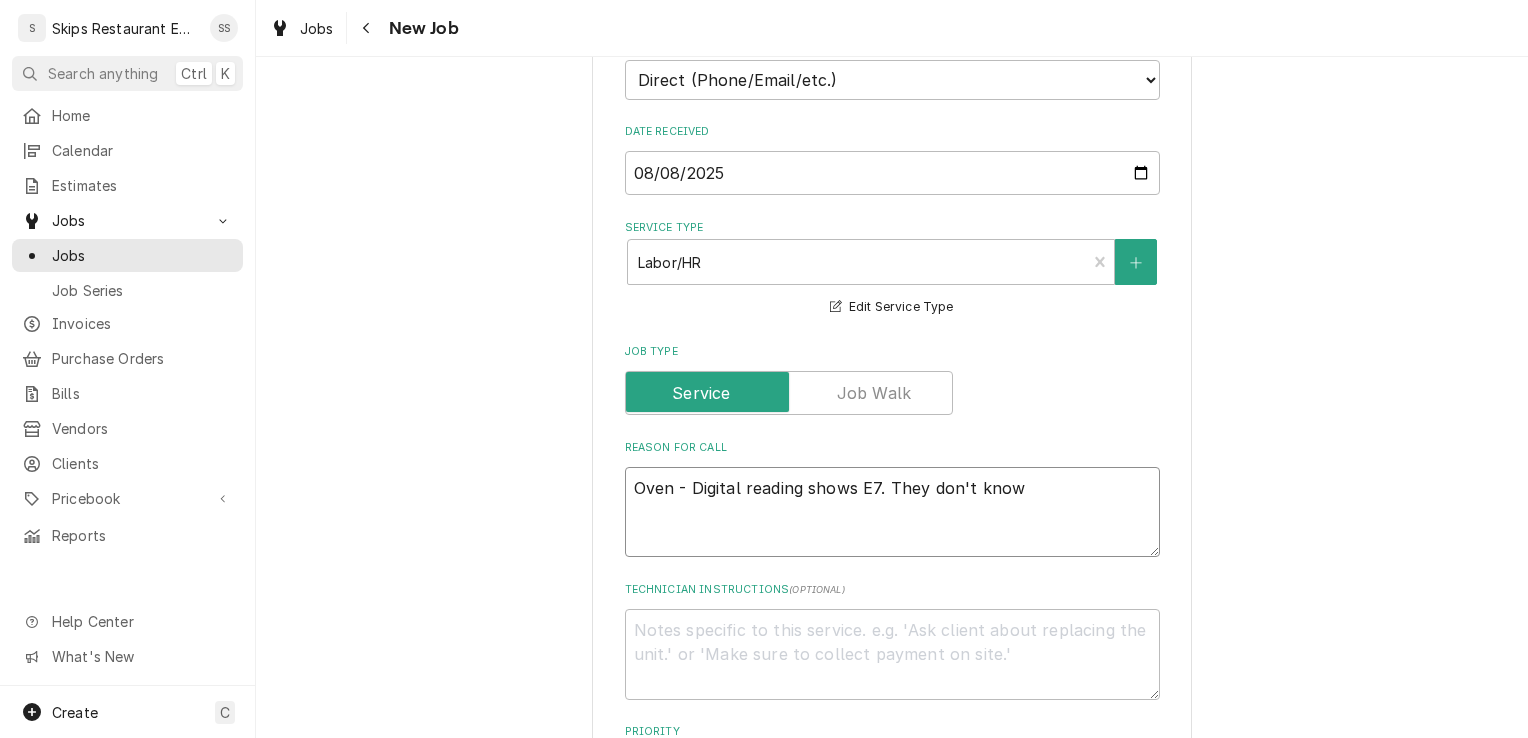 type on "x" 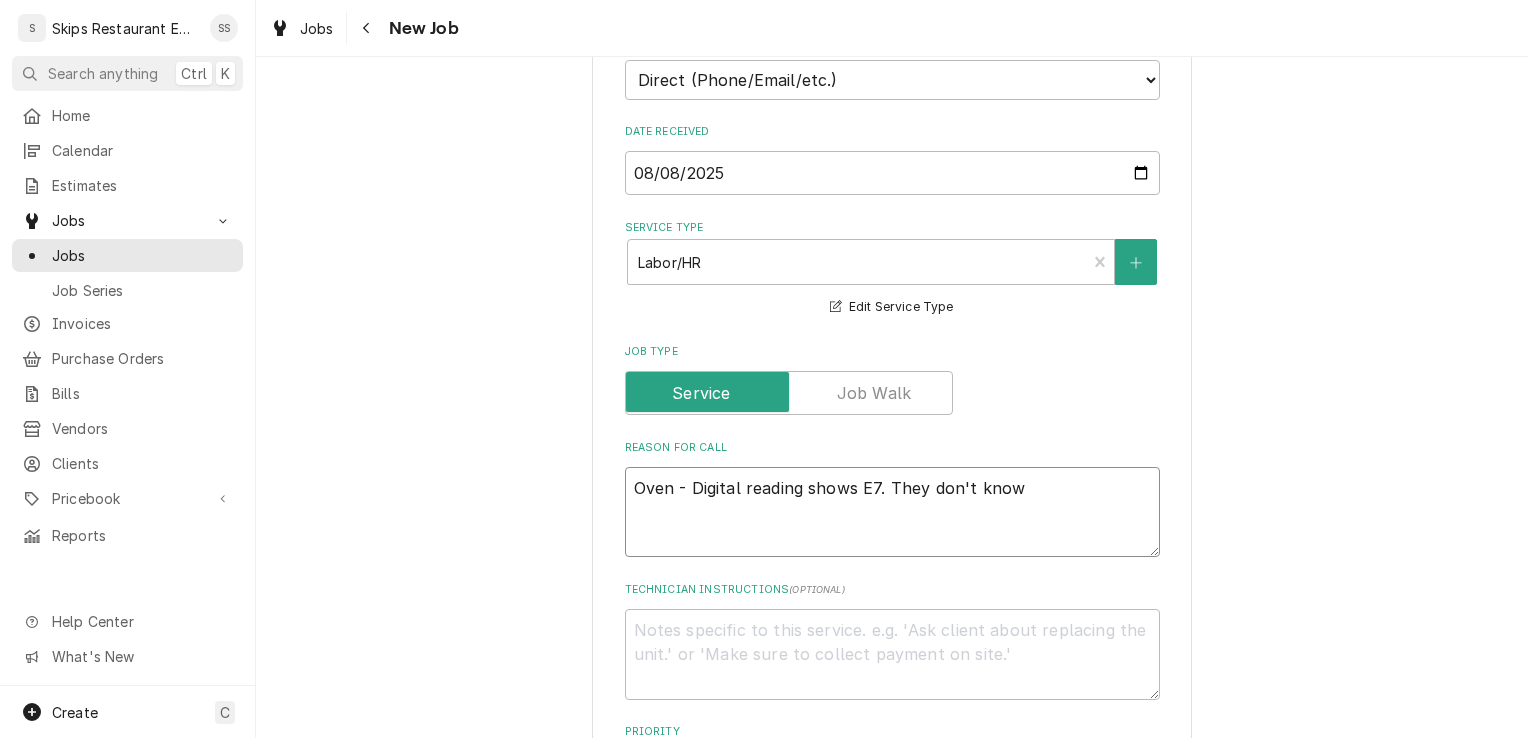 type on "Oven - Digital reading shows E7. They don't know" 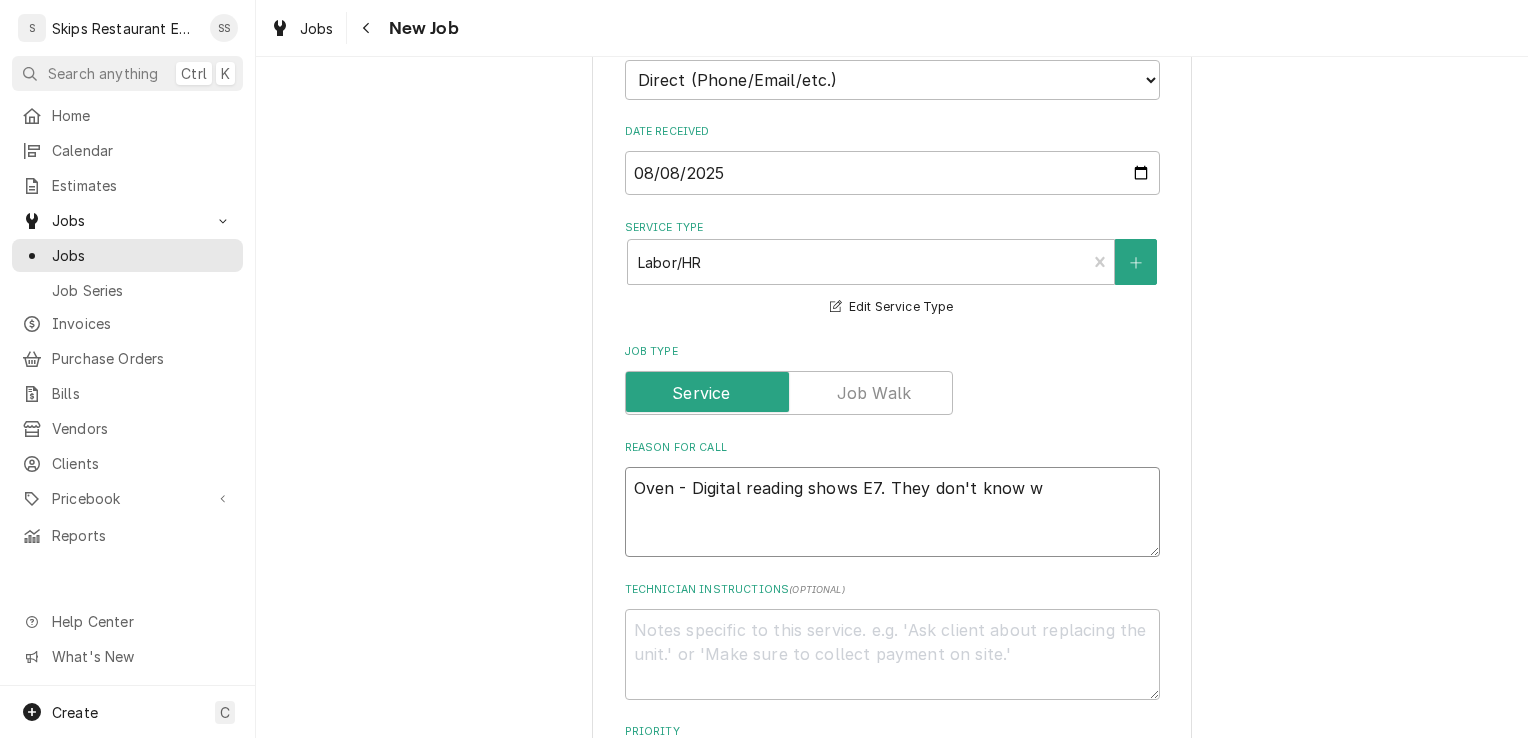 type on "x" 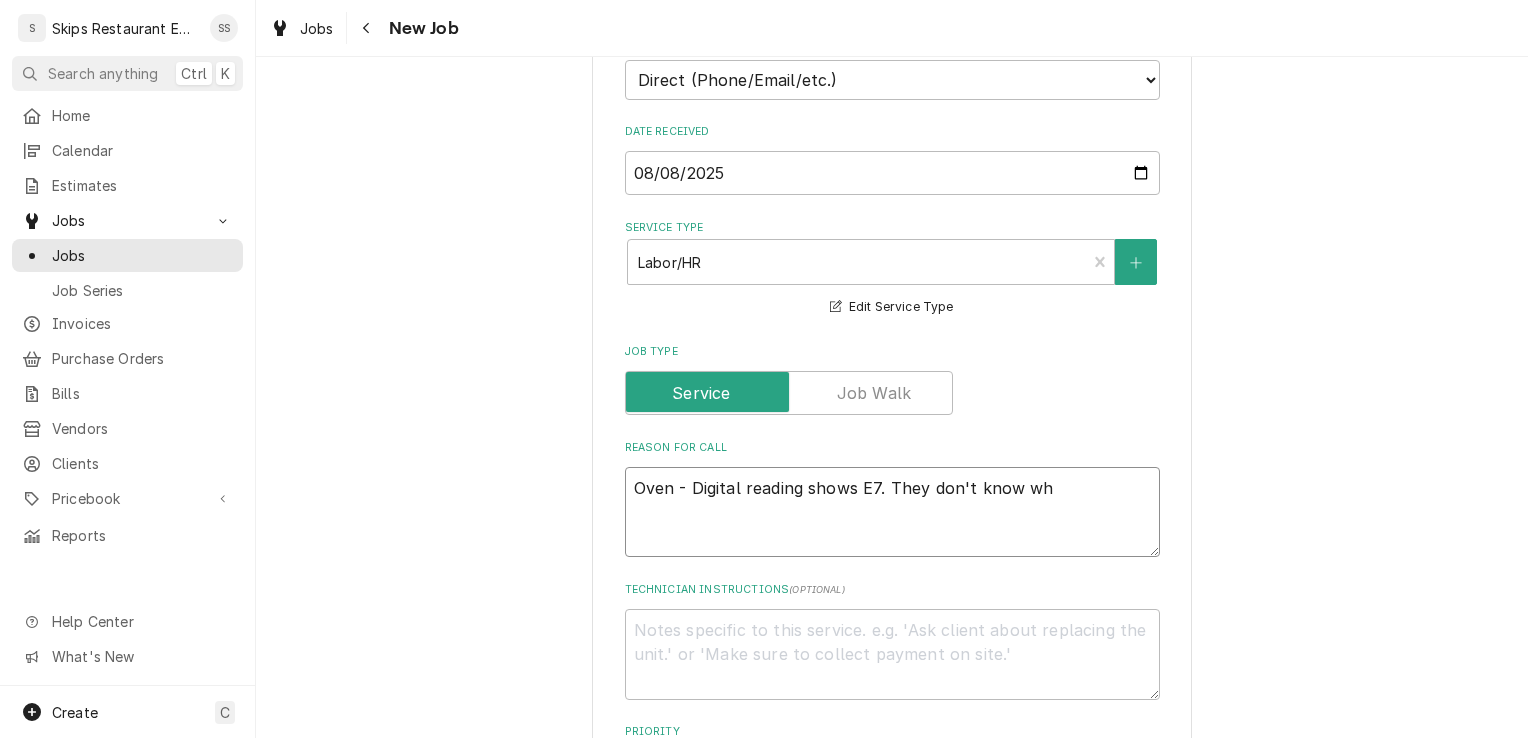 type on "x" 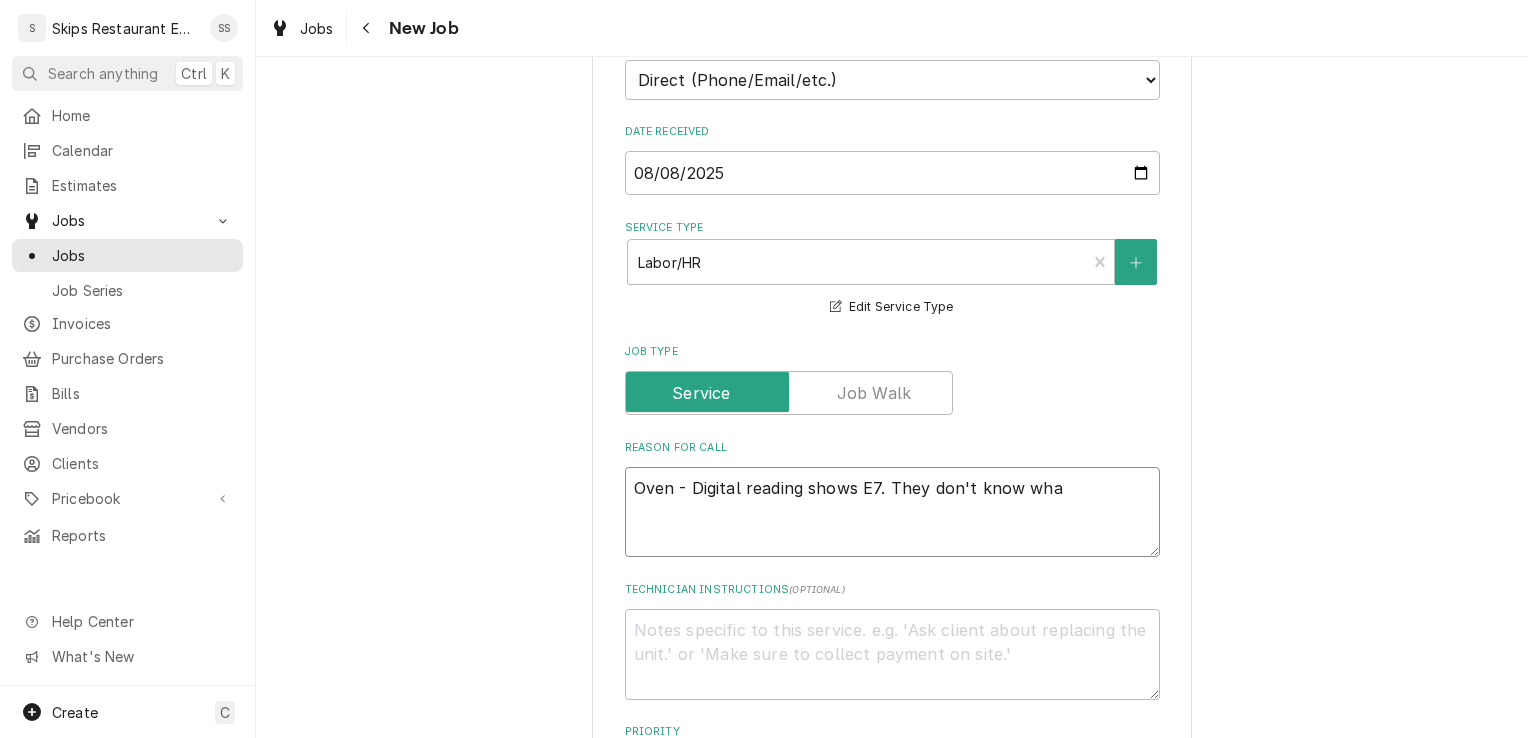 type on "Oven - Digital reading shows E7. They don't know what" 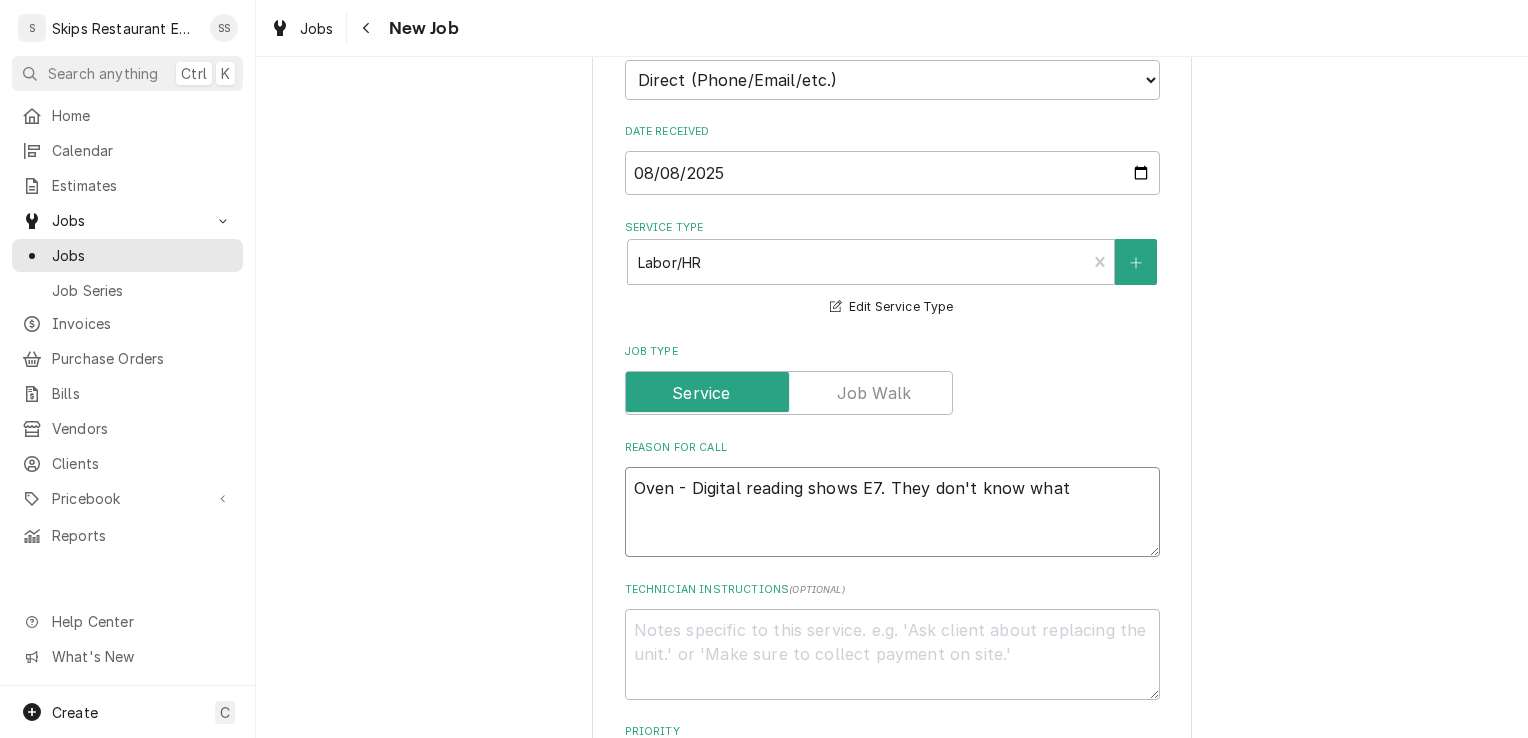 type on "x" 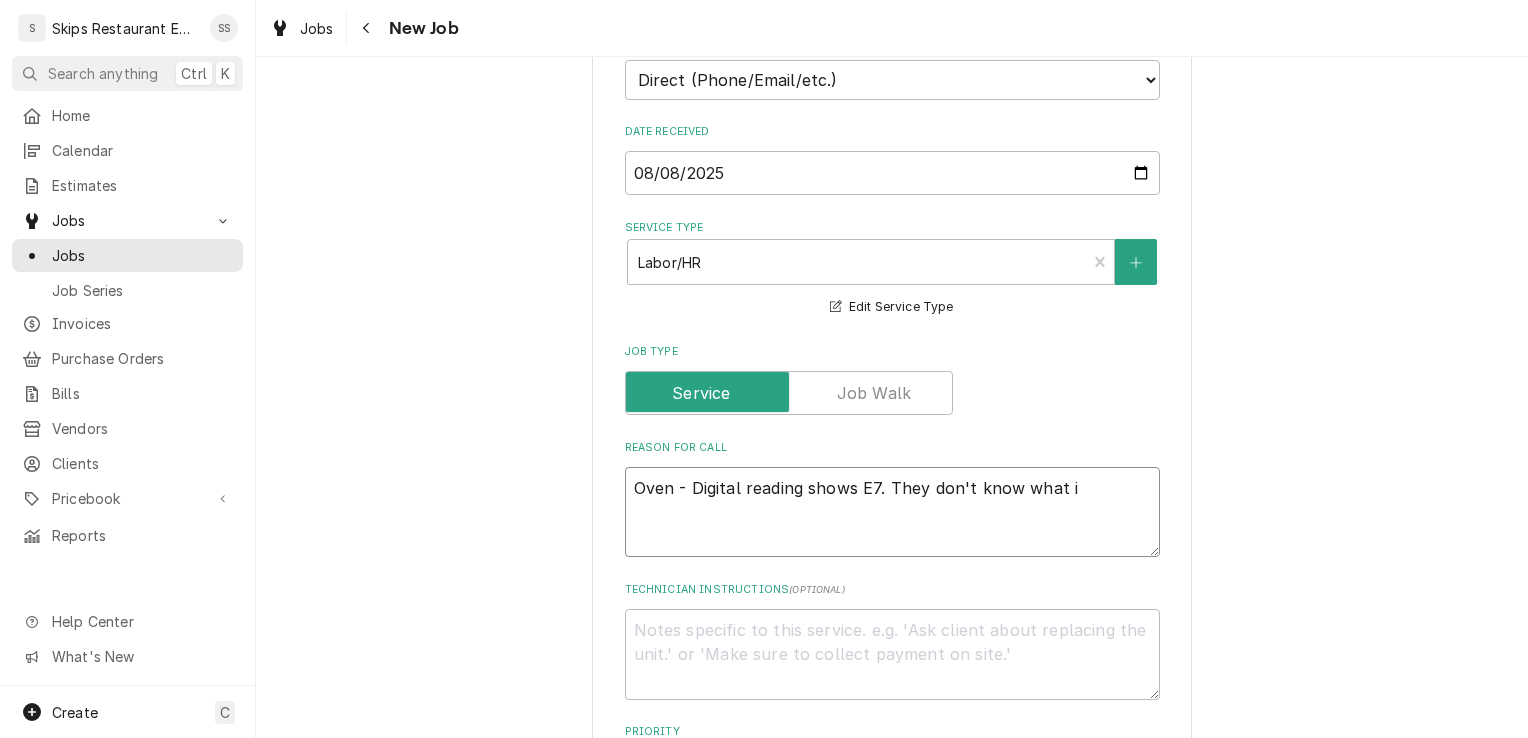 type on "x" 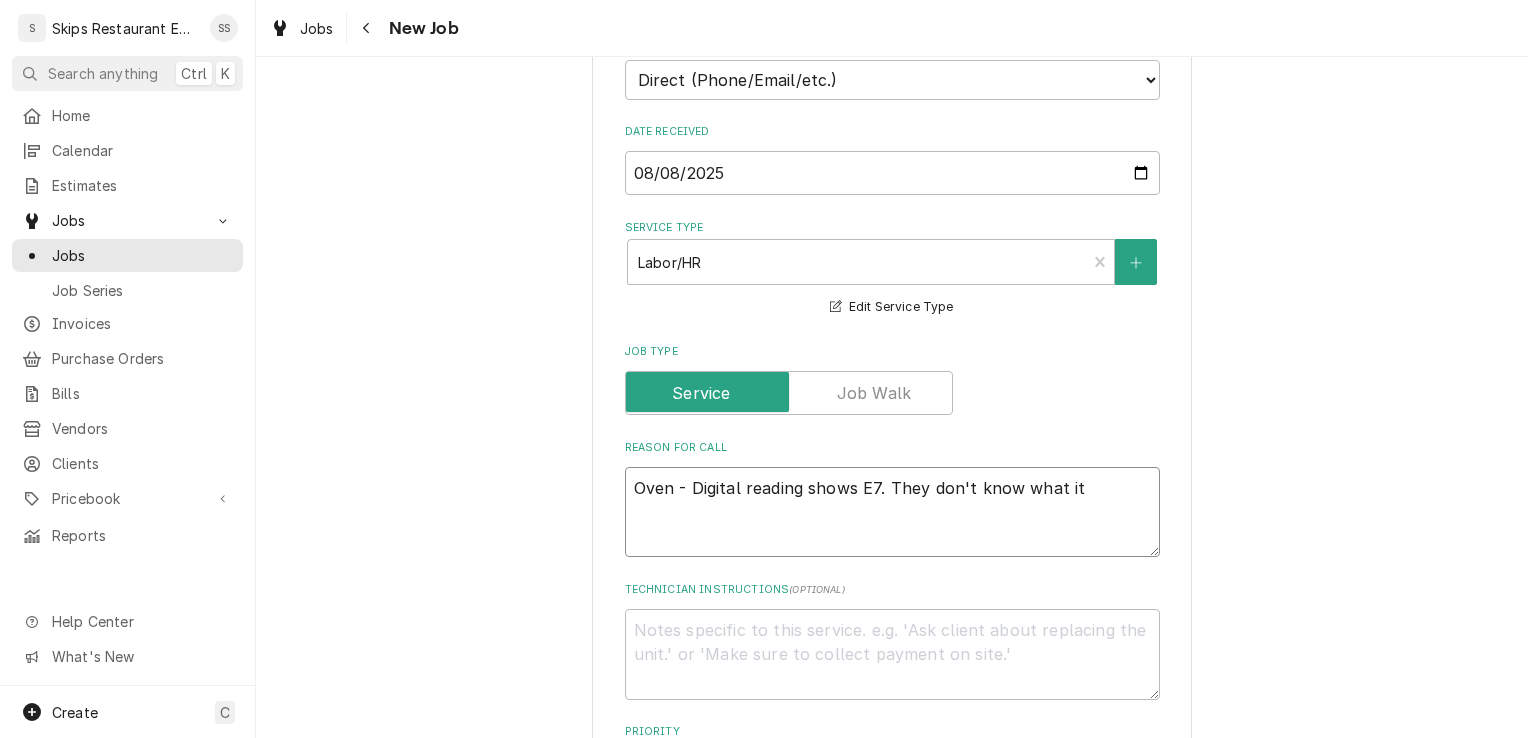 type on "x" 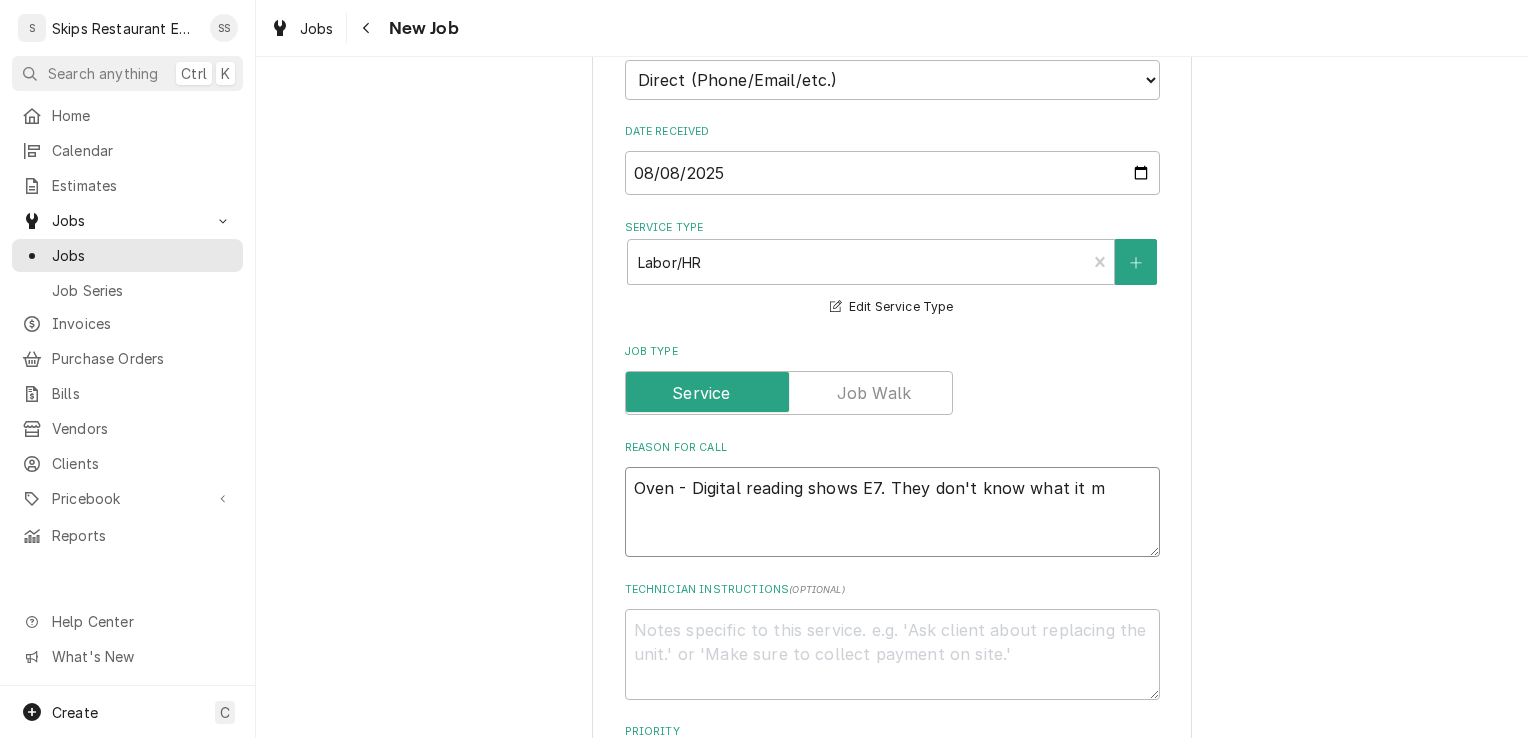 type on "x" 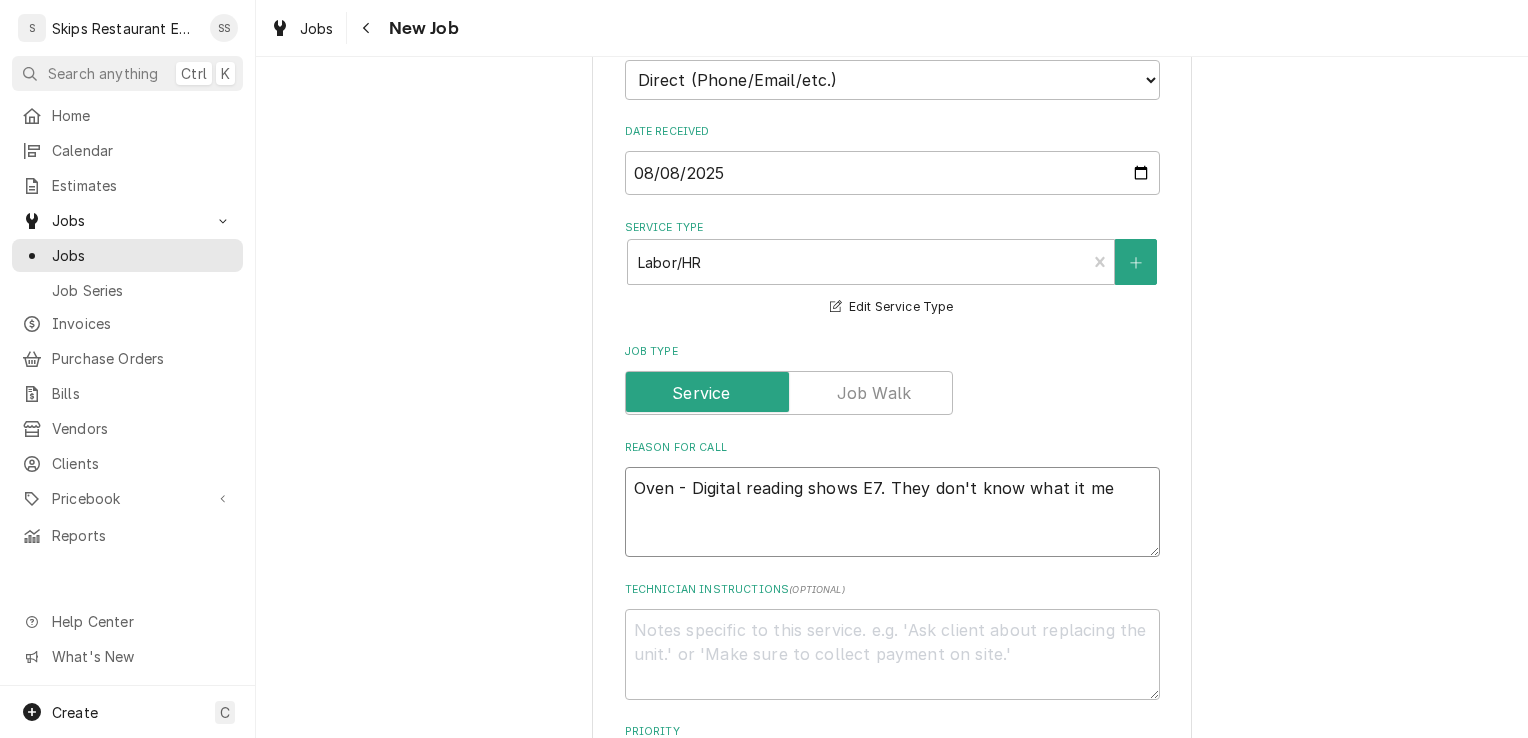 type on "x" 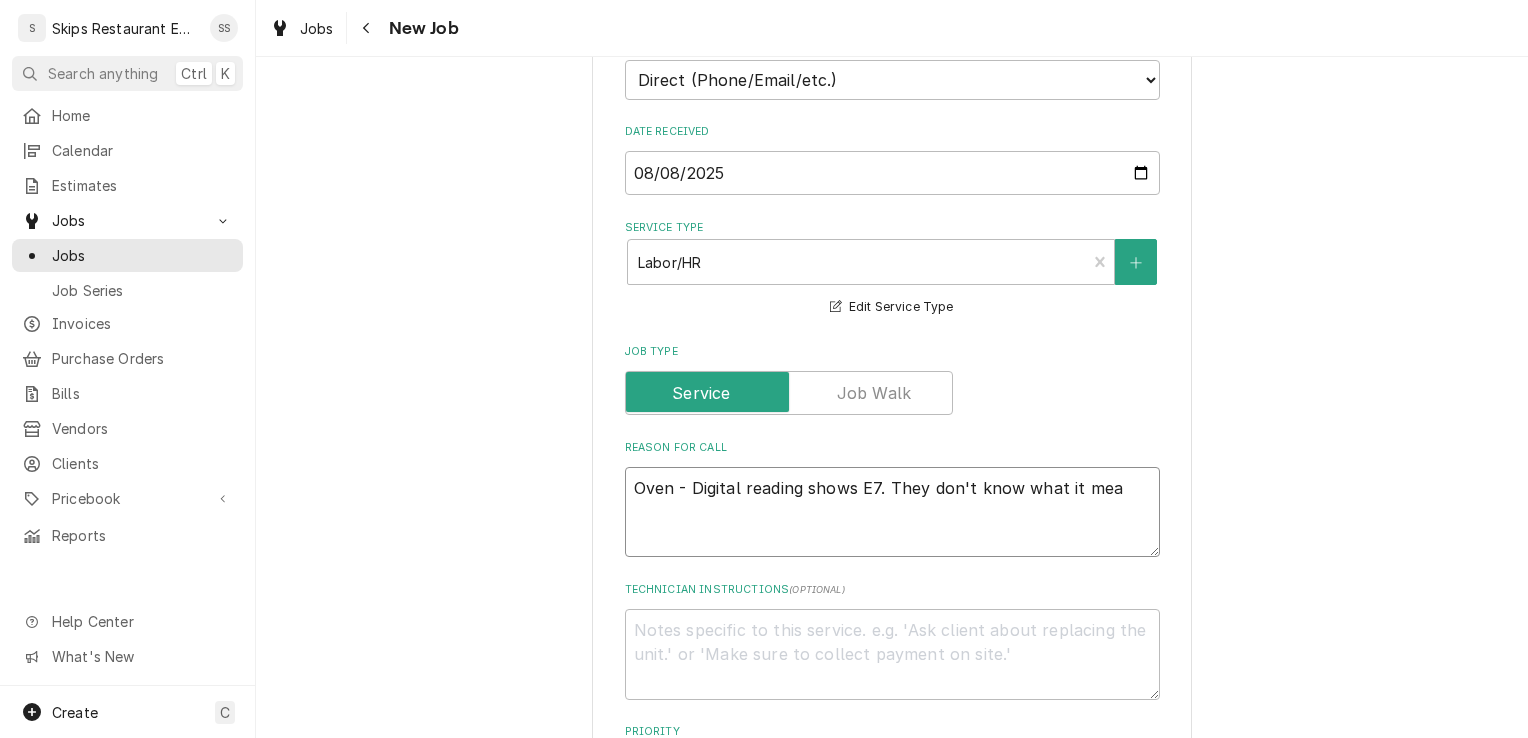 type on "x" 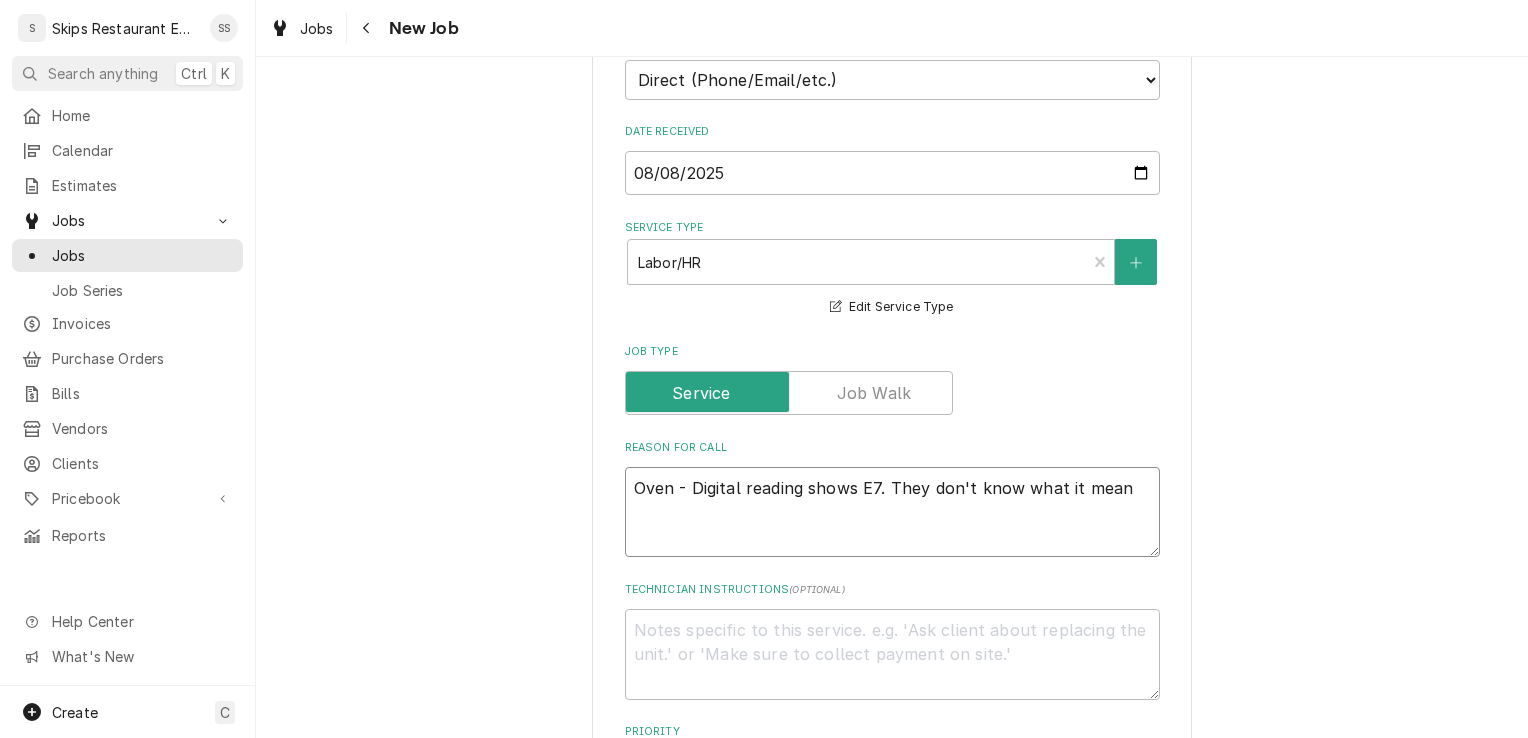 type on "x" 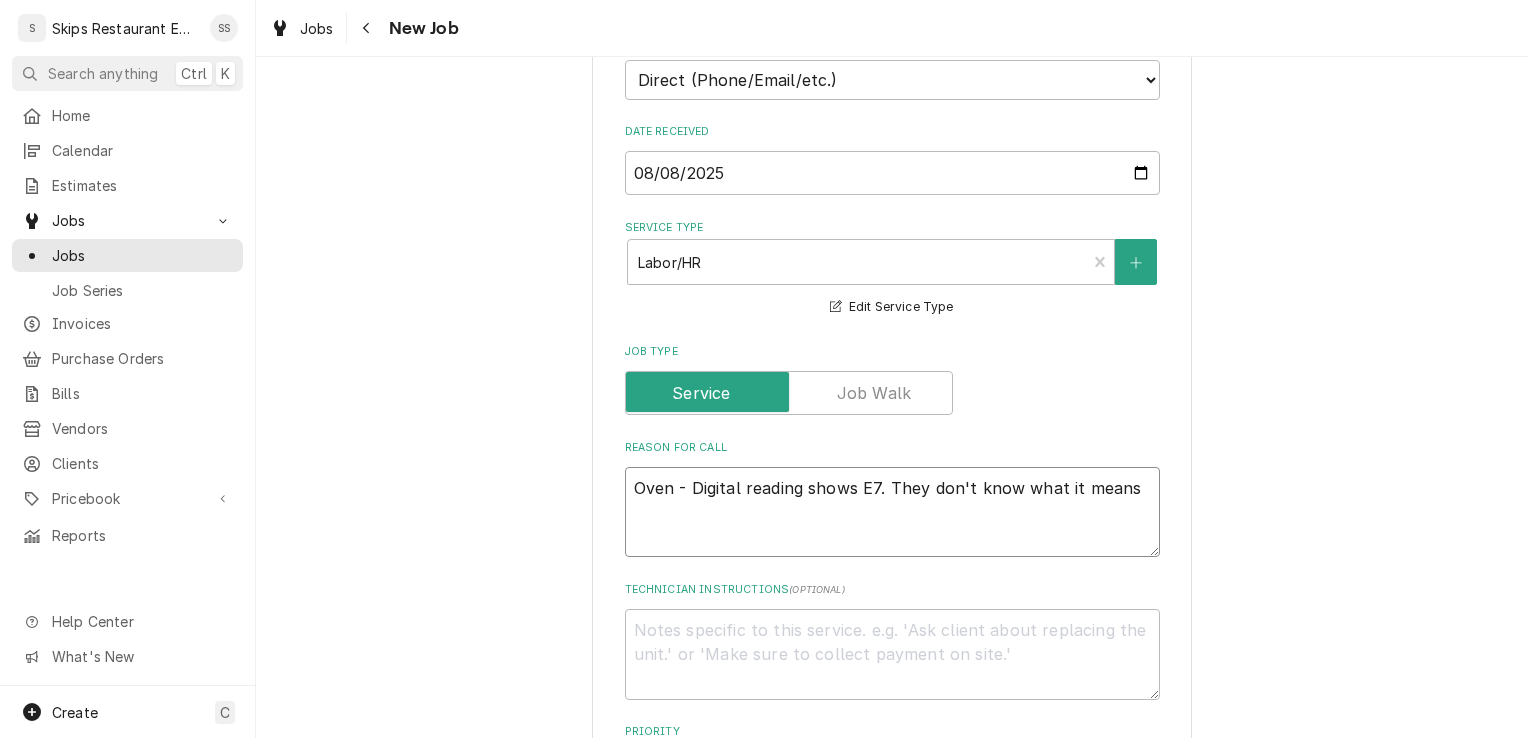 type on "x" 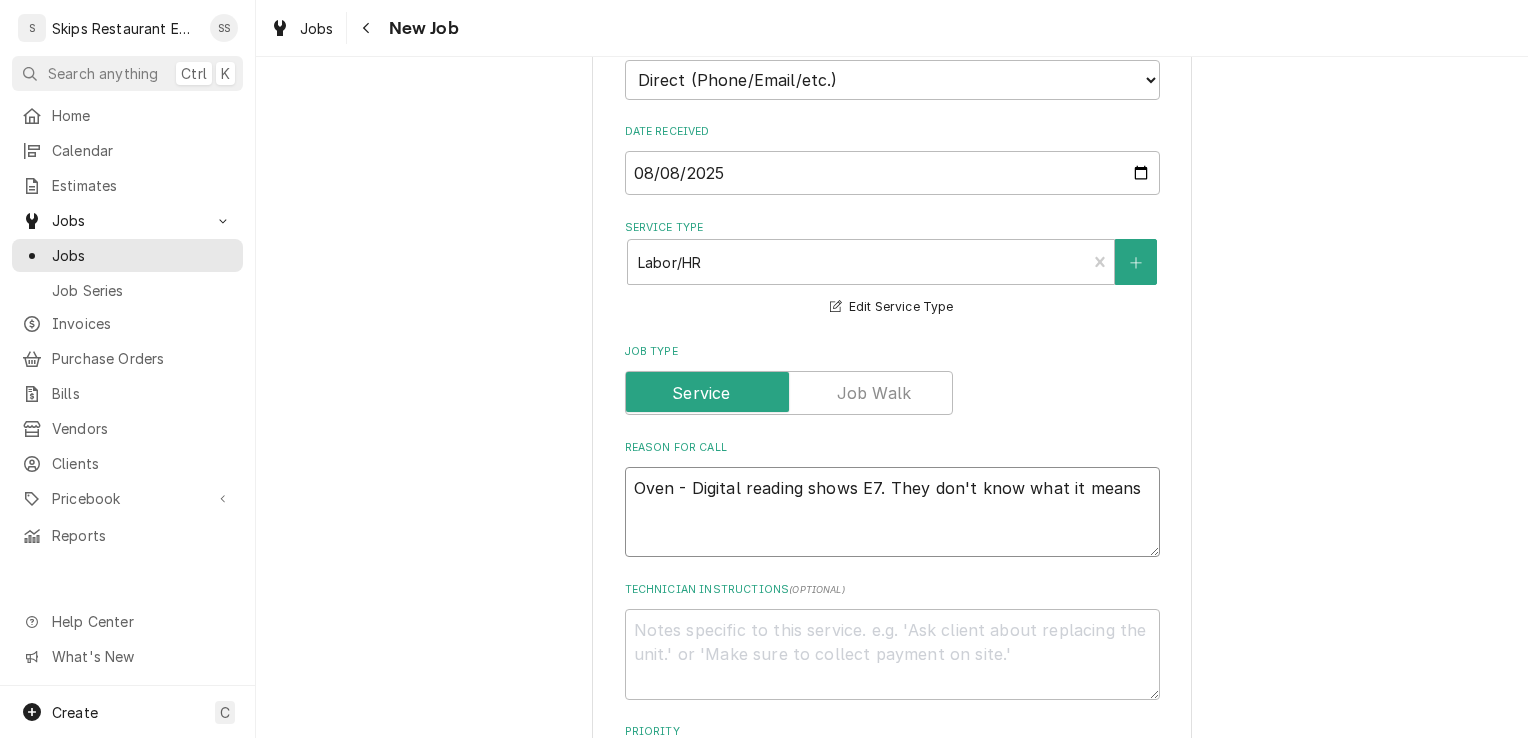 type on "Oven - Digital reading shows E7. They don't know what it means" 